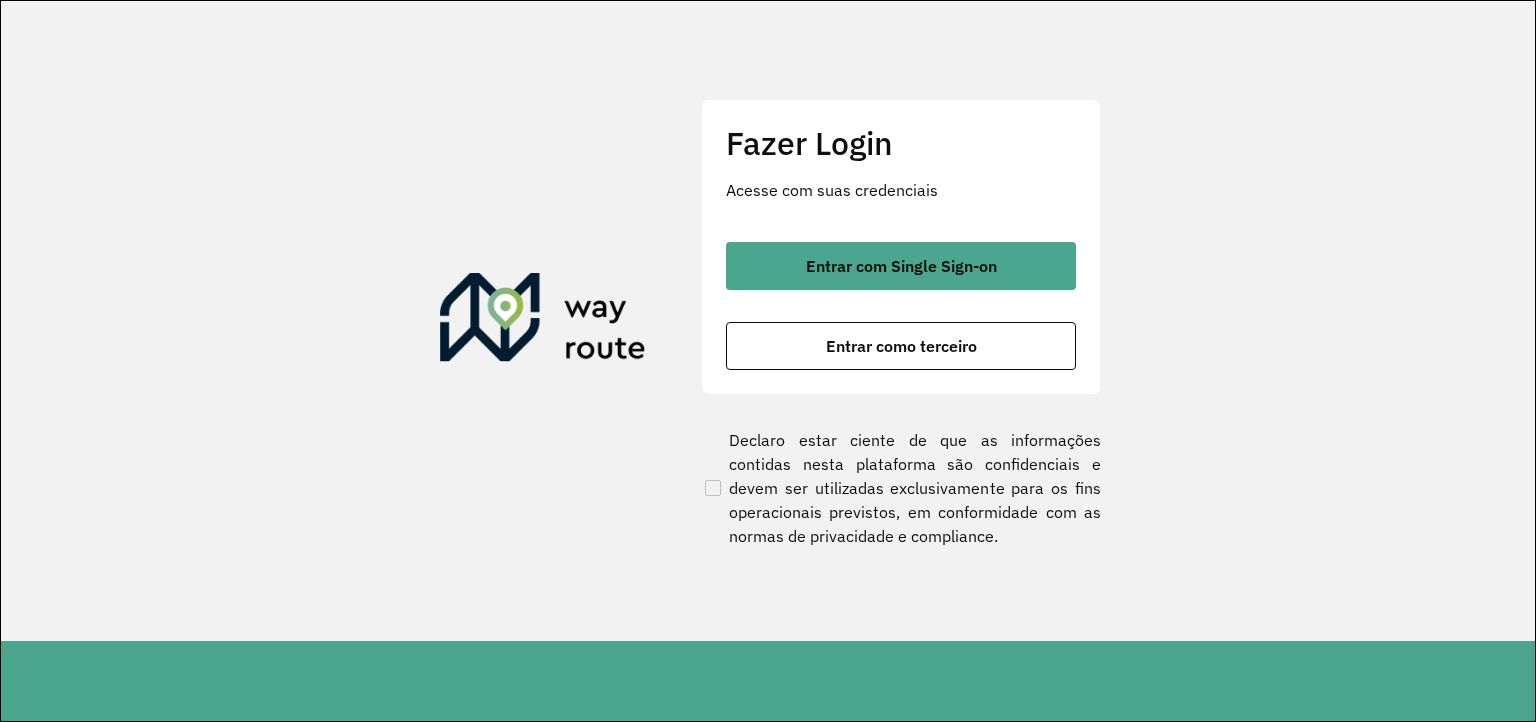 scroll, scrollTop: 0, scrollLeft: 0, axis: both 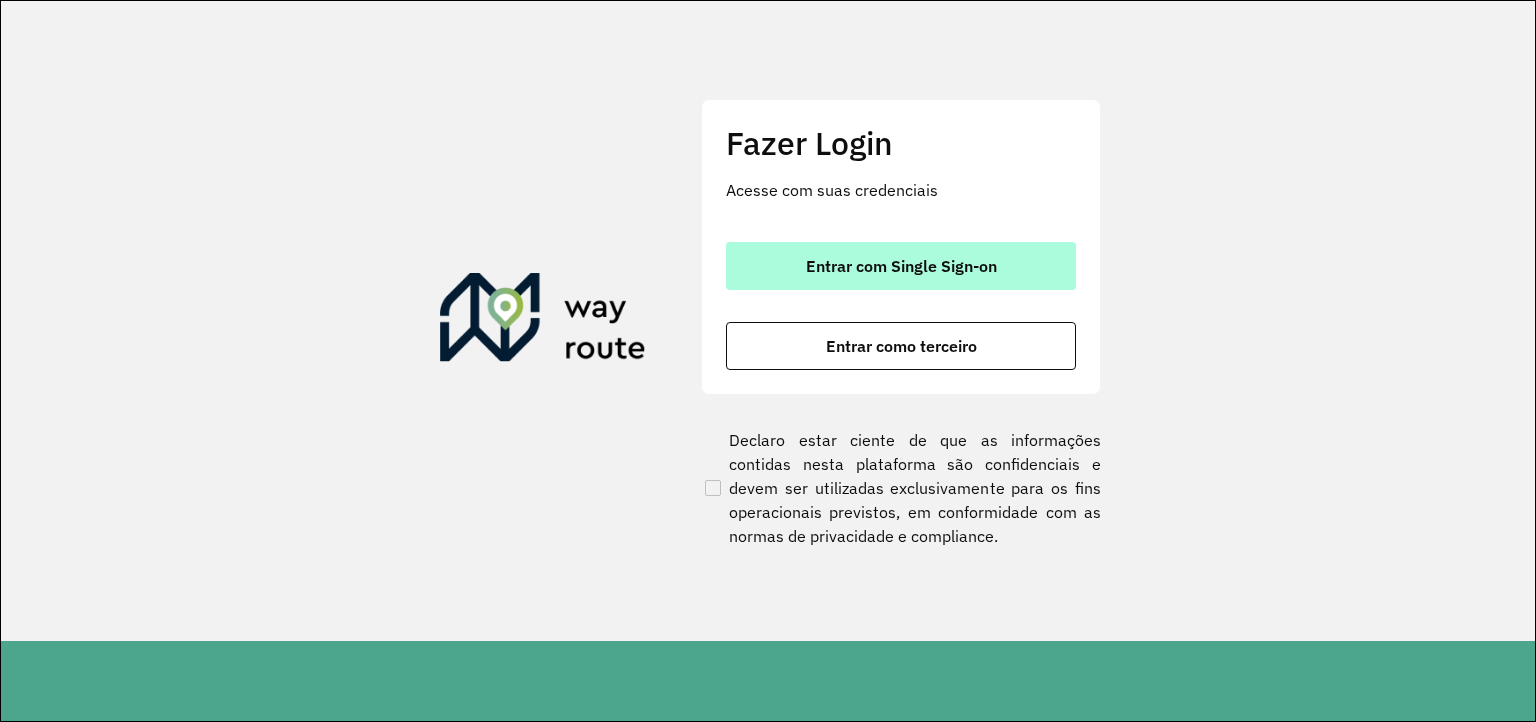 click on "Entrar com Single Sign-on" at bounding box center [901, 266] 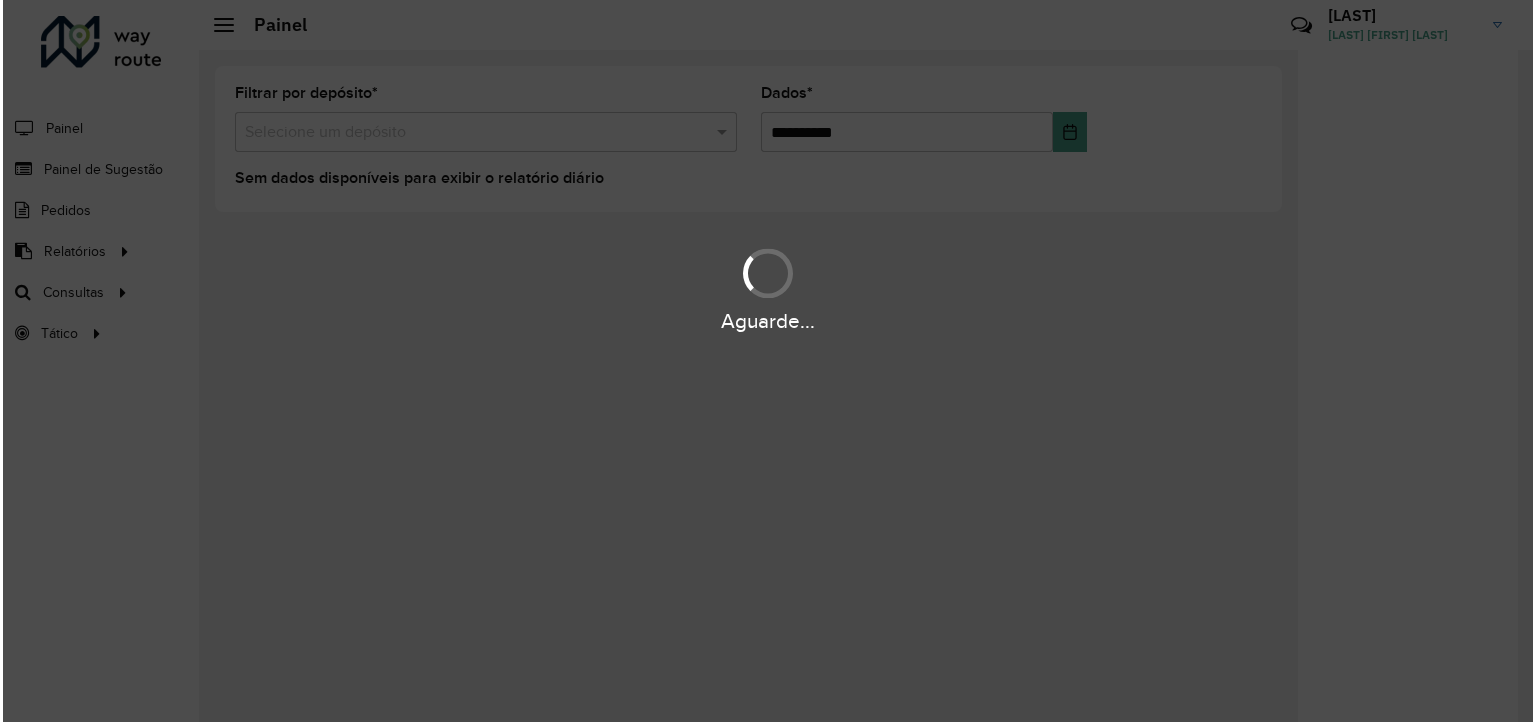 scroll, scrollTop: 0, scrollLeft: 0, axis: both 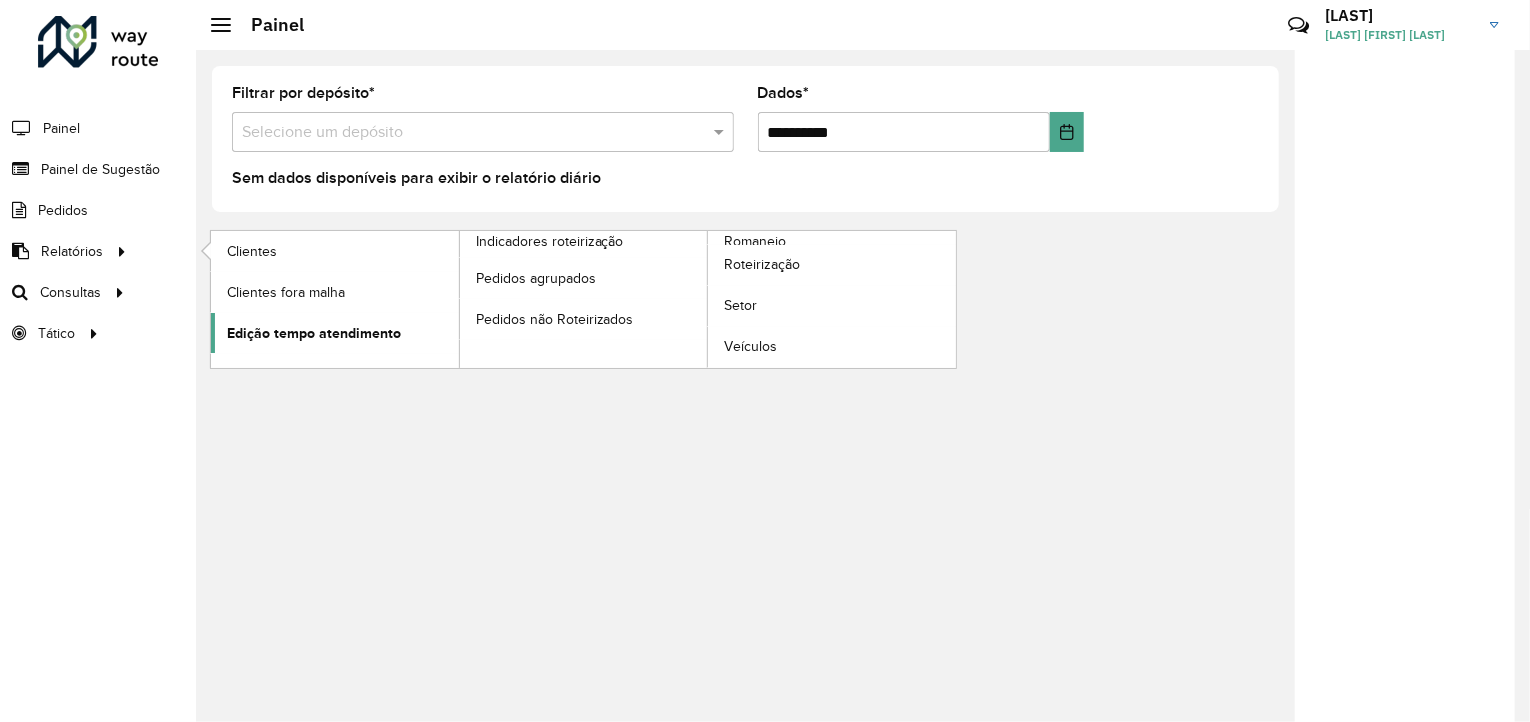 click on "Edição tempo atendimento" 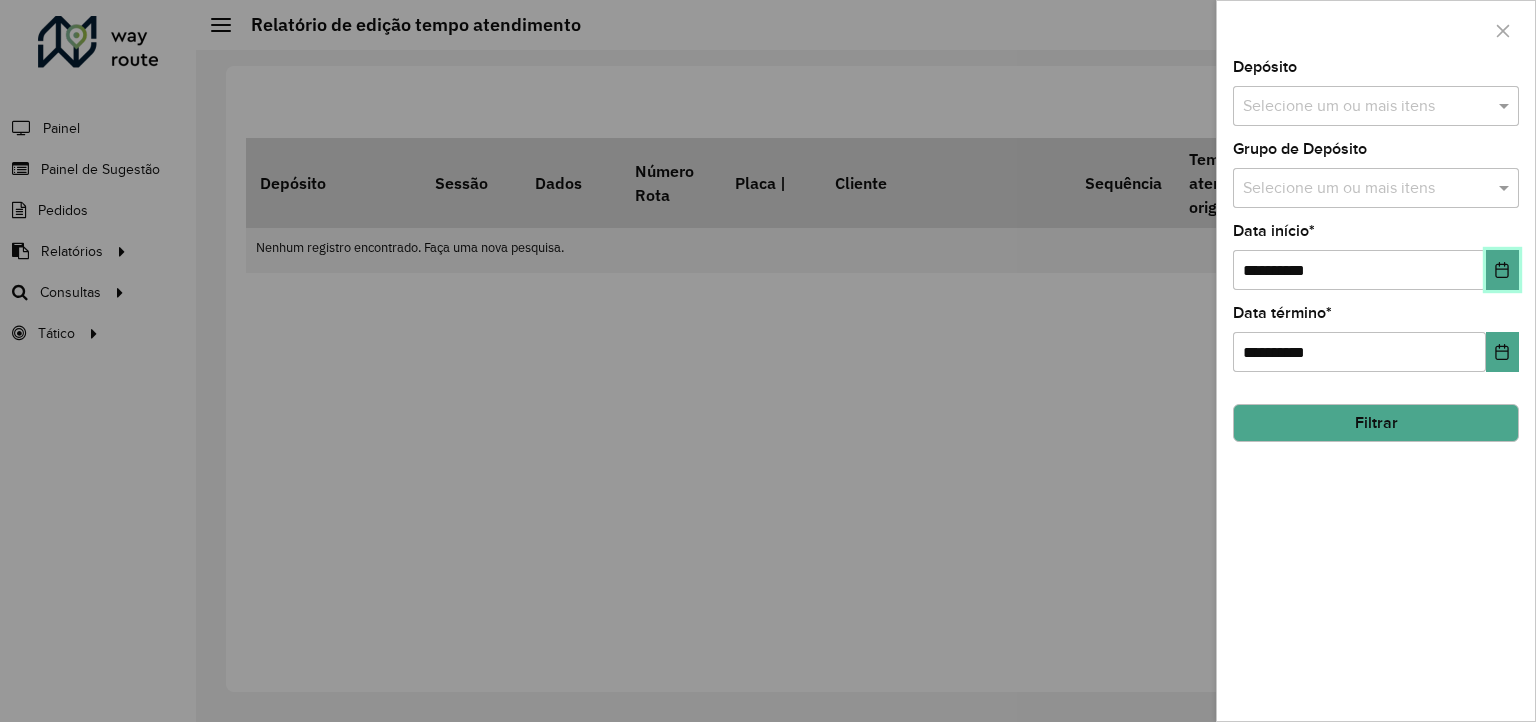 click at bounding box center [1502, 270] 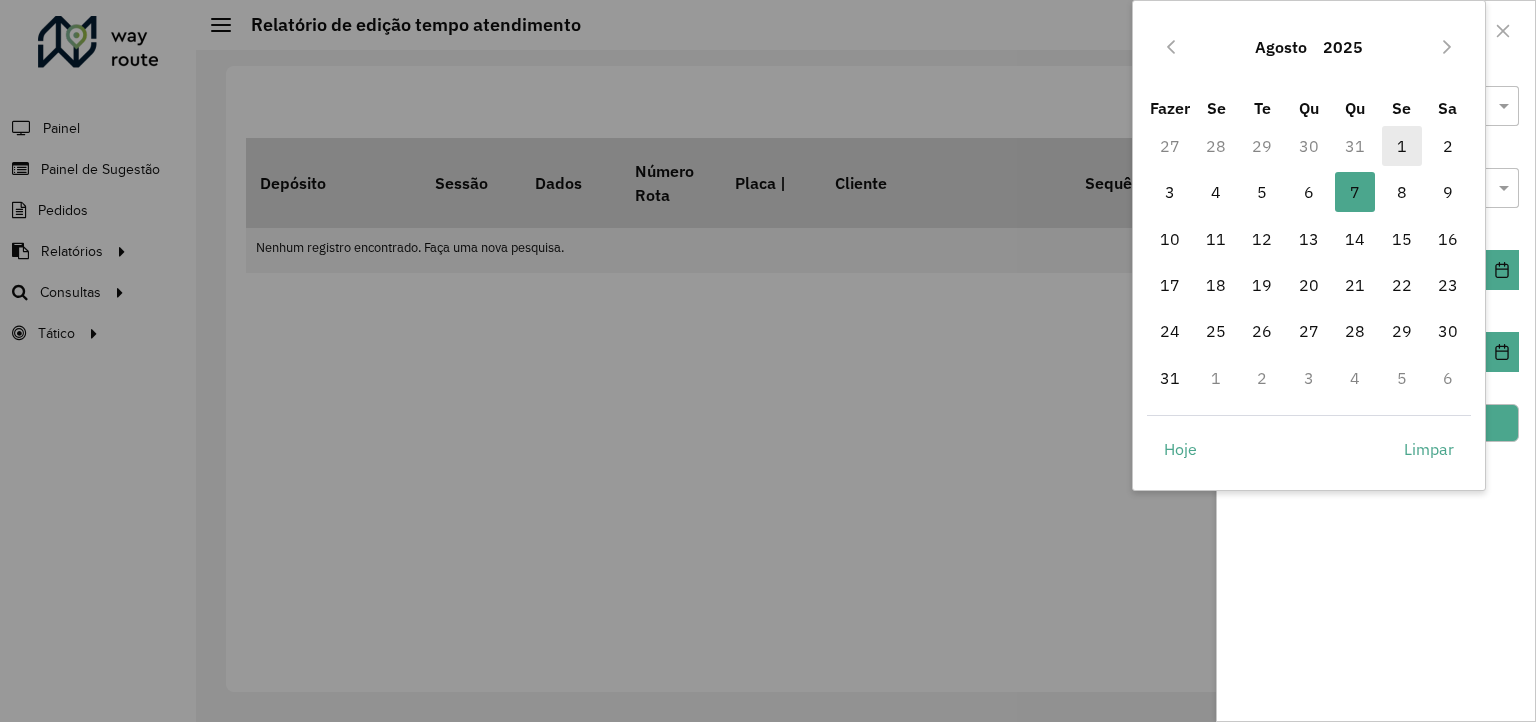 drag, startPoint x: 1399, startPoint y: 137, endPoint x: 1396, endPoint y: 157, distance: 20.22375 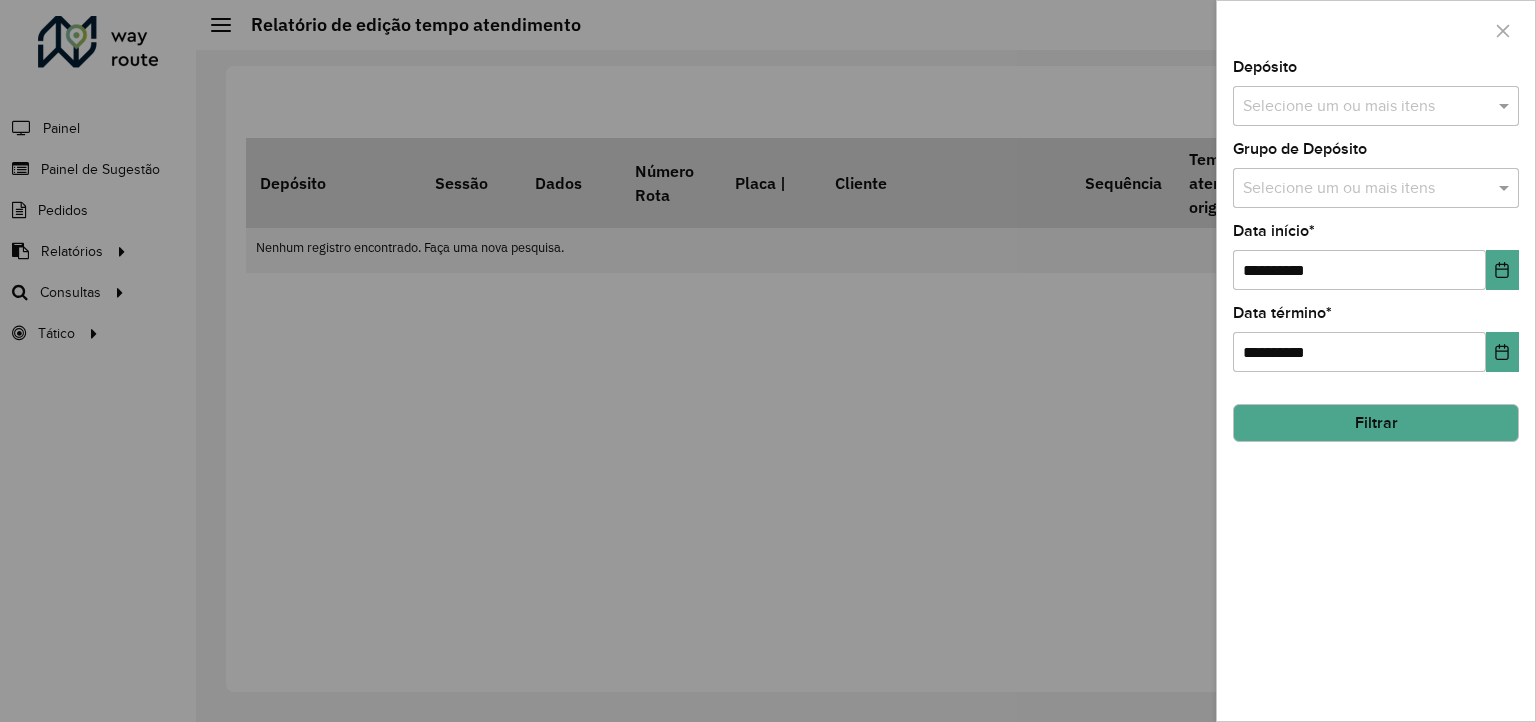 click at bounding box center [1366, 189] 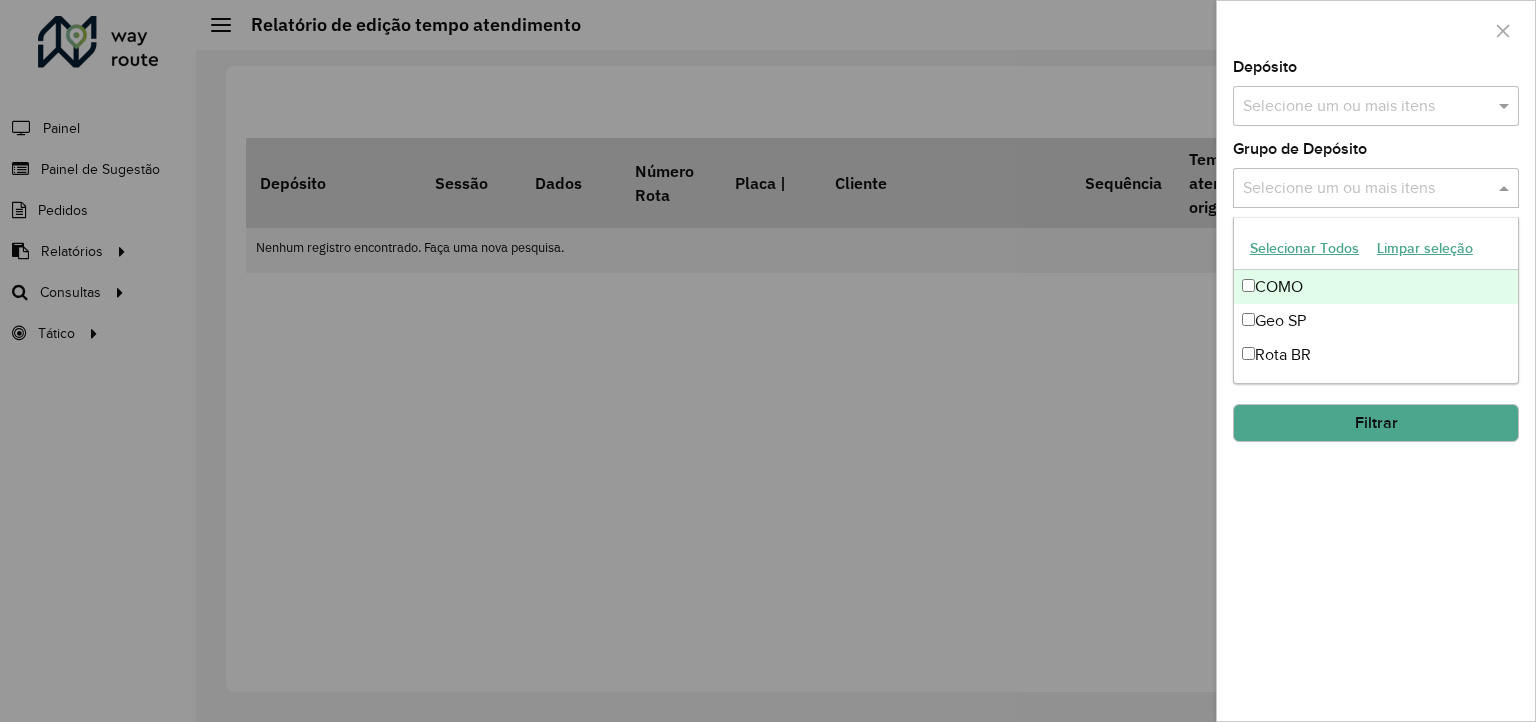 click on "Selecionar Todos" at bounding box center (1304, 248) 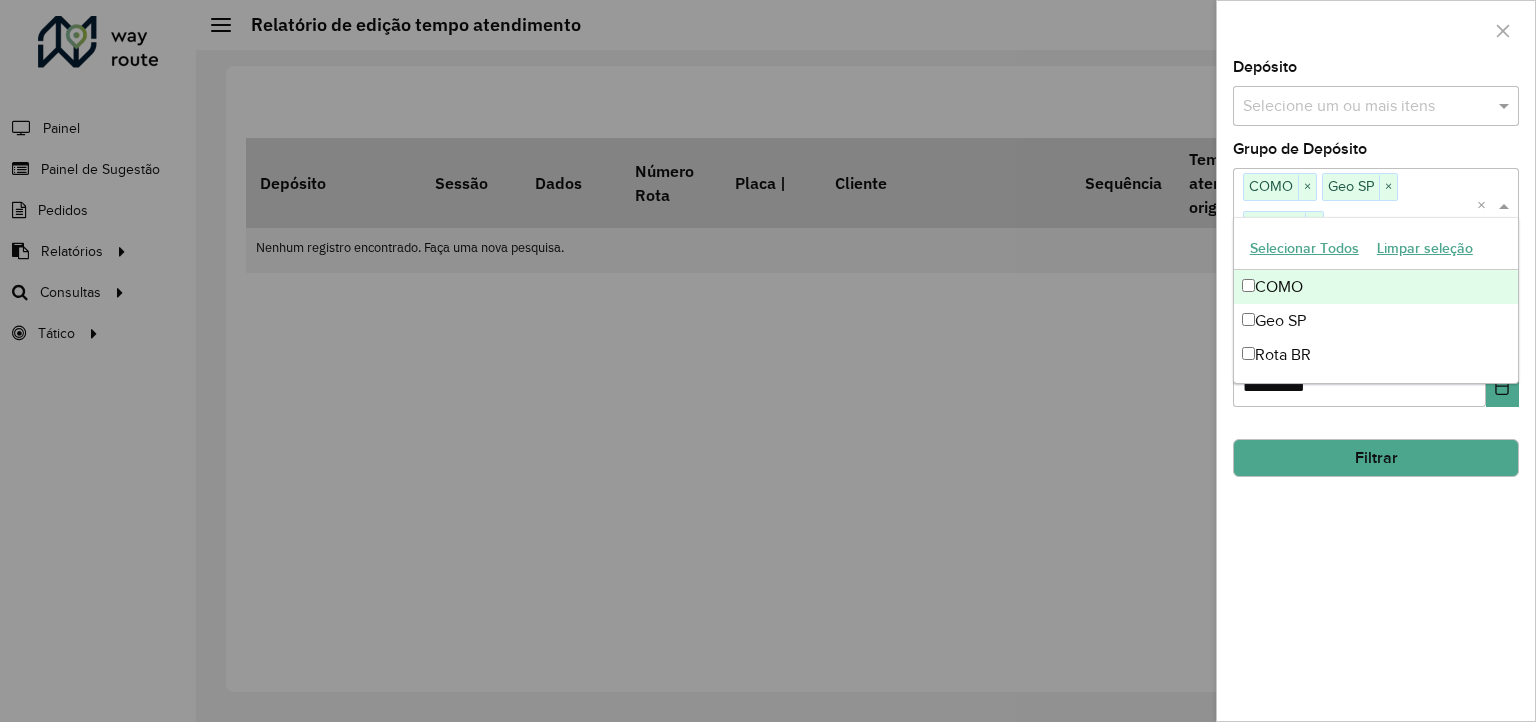 click on "Selecione um ou mais itens" at bounding box center (1376, 106) 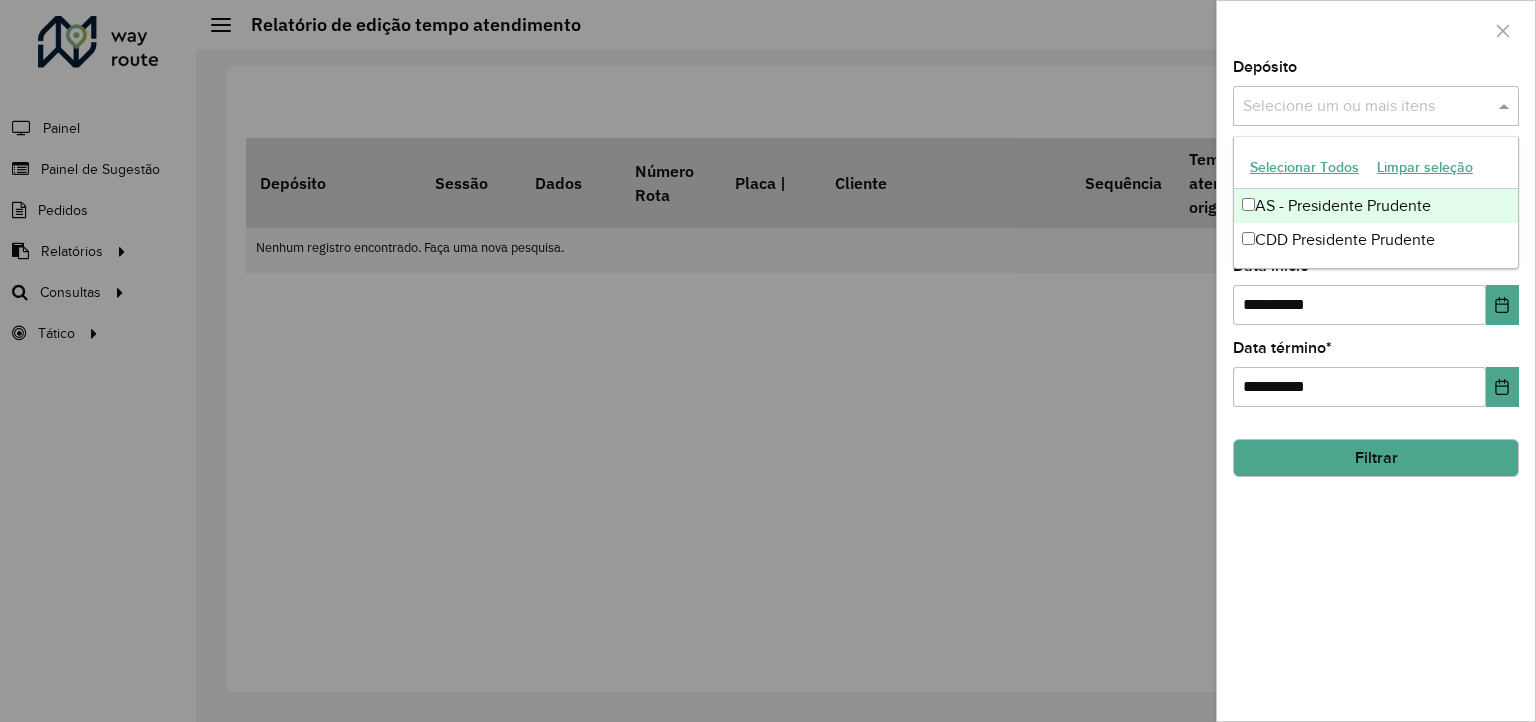 click on "Selecionar Todos" at bounding box center (1304, 167) 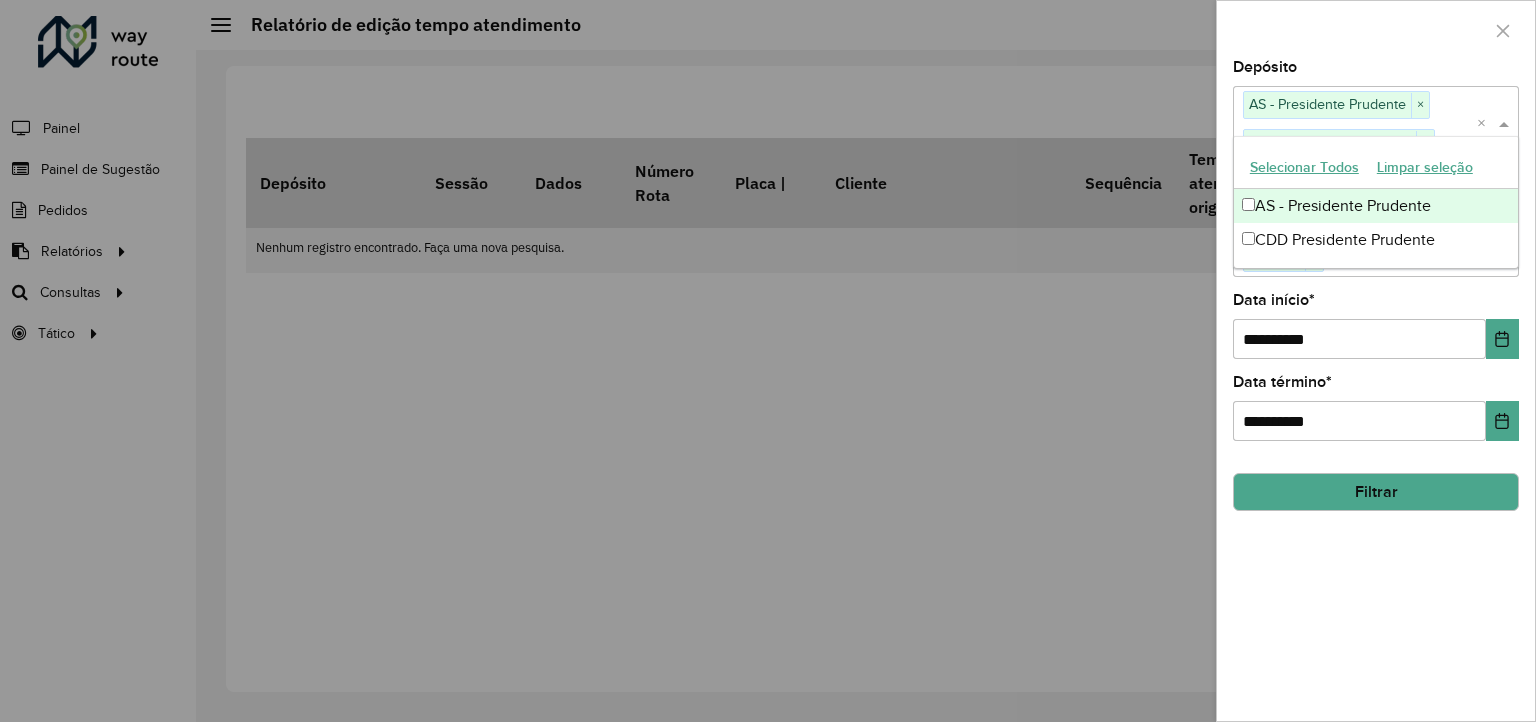 click on "Filtrar" 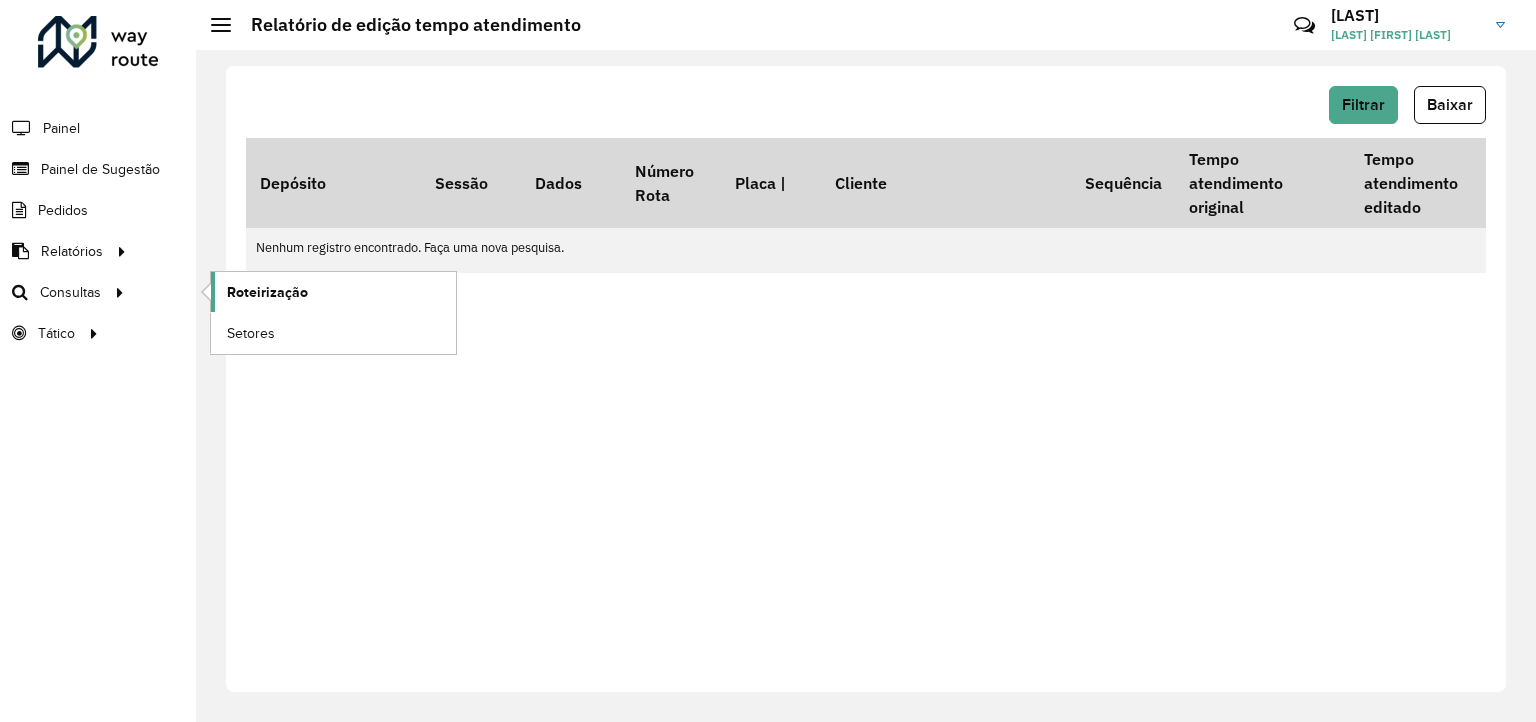 click on "Roteirização" 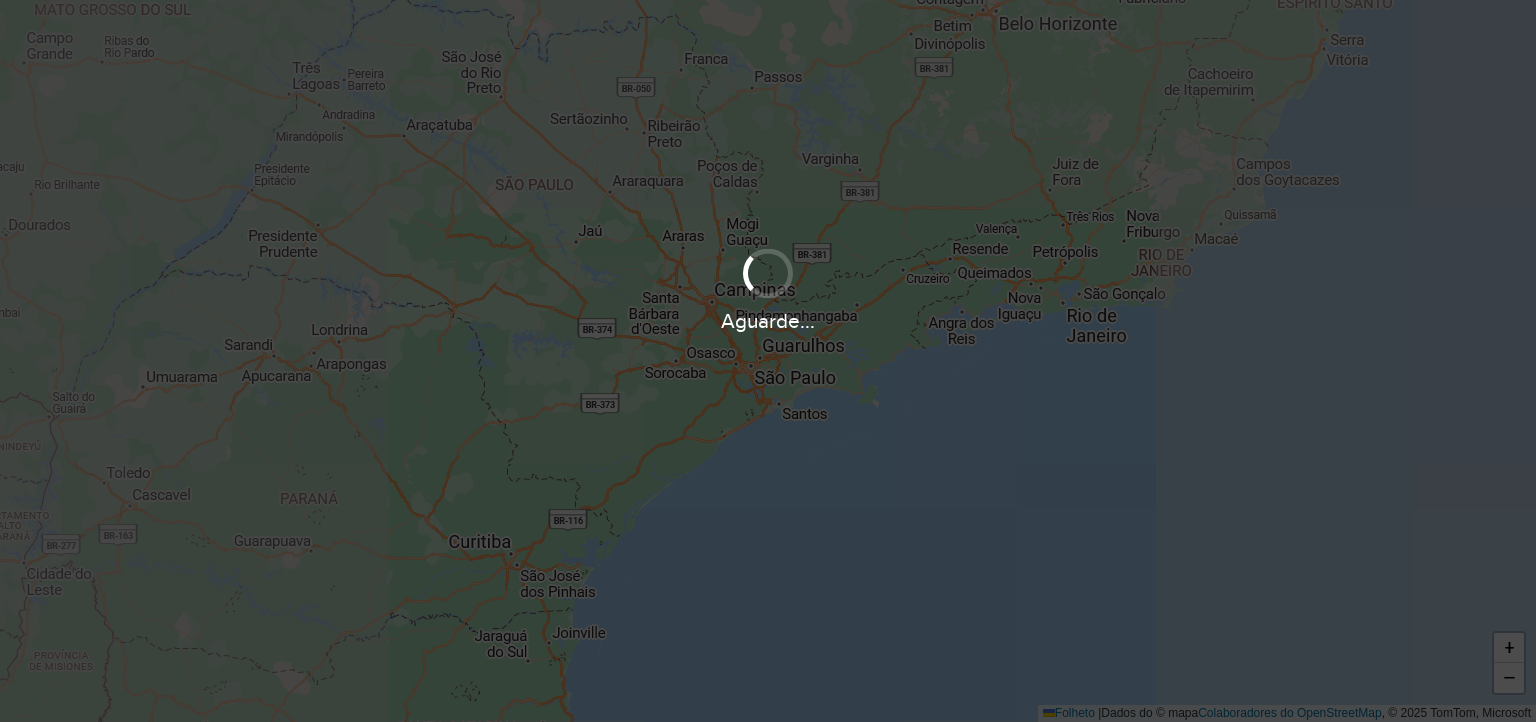 scroll, scrollTop: 0, scrollLeft: 0, axis: both 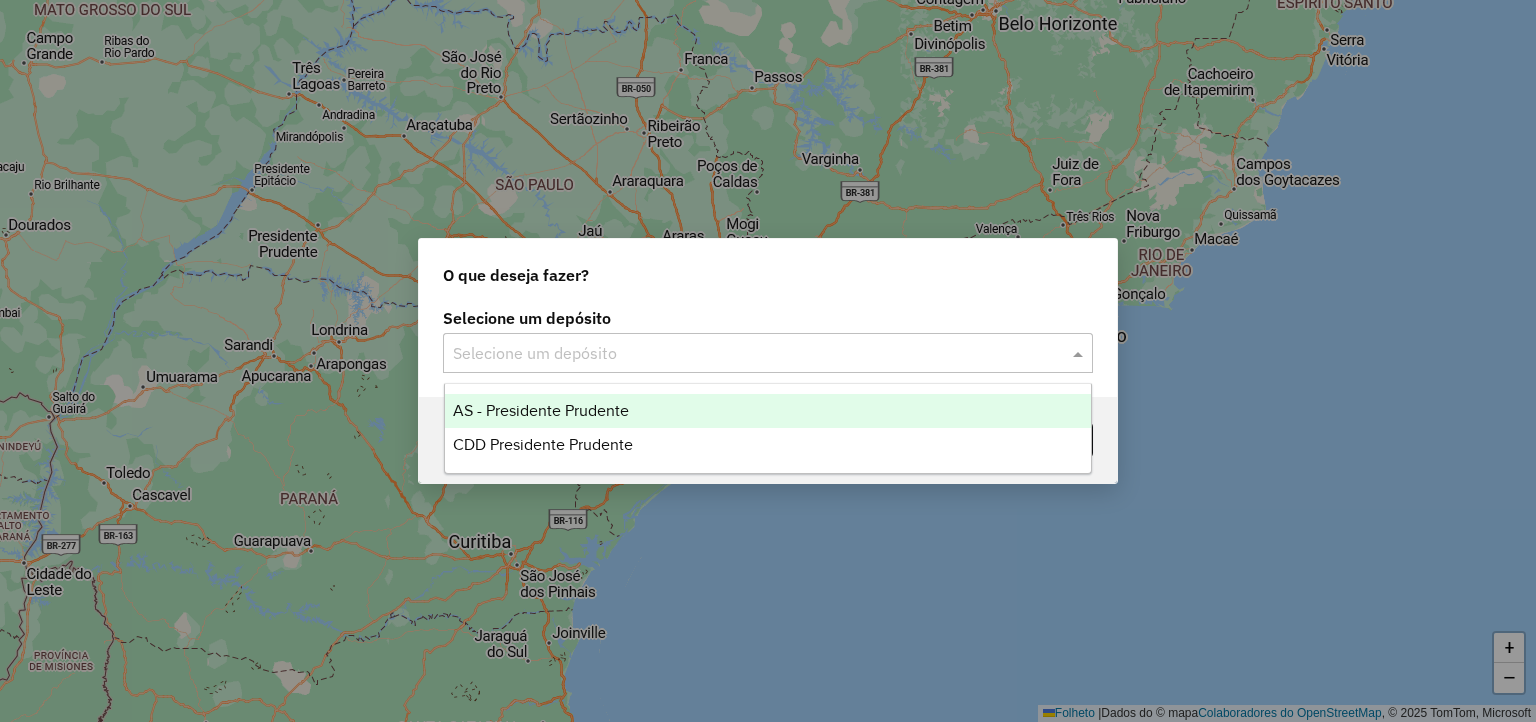 click on "Selecione um depósito" 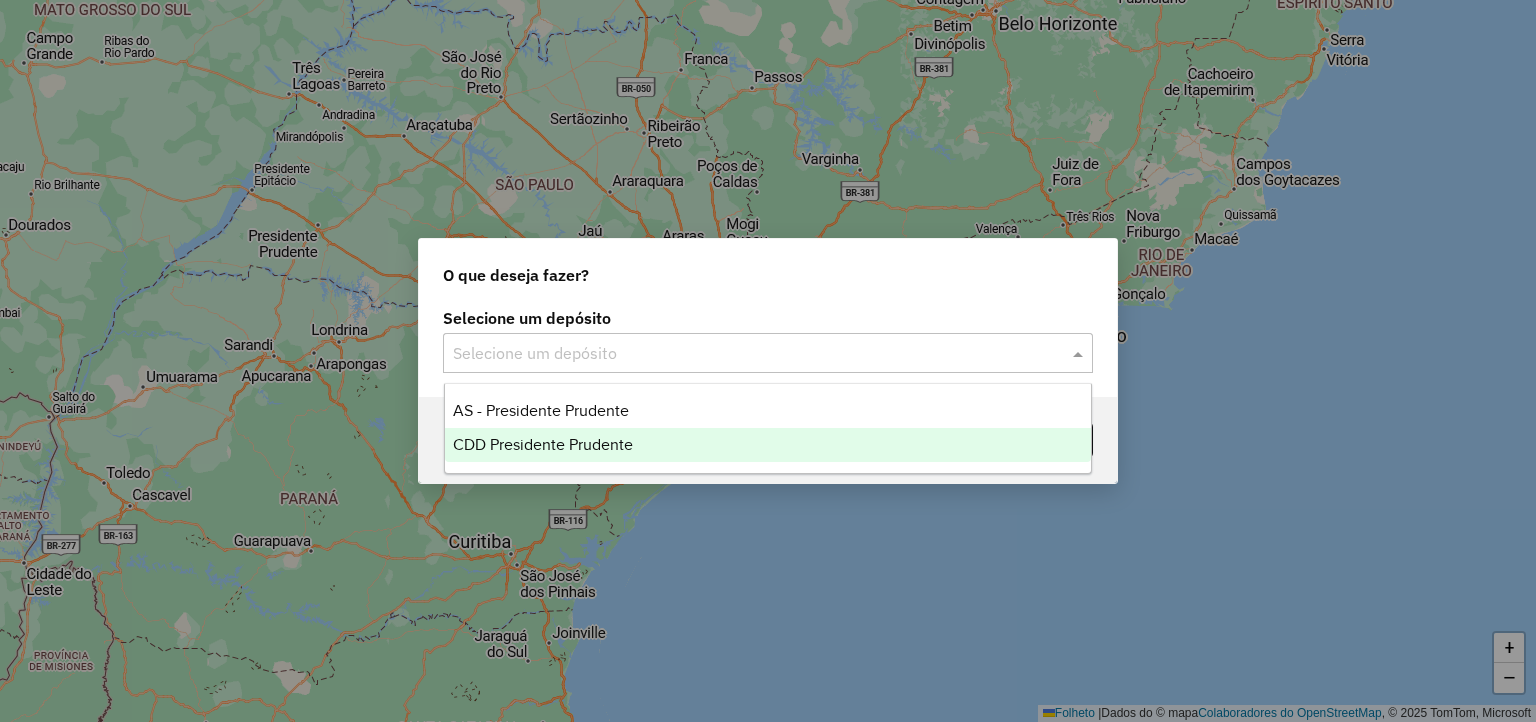 click on "CDD Presidente Prudente" at bounding box center (768, 445) 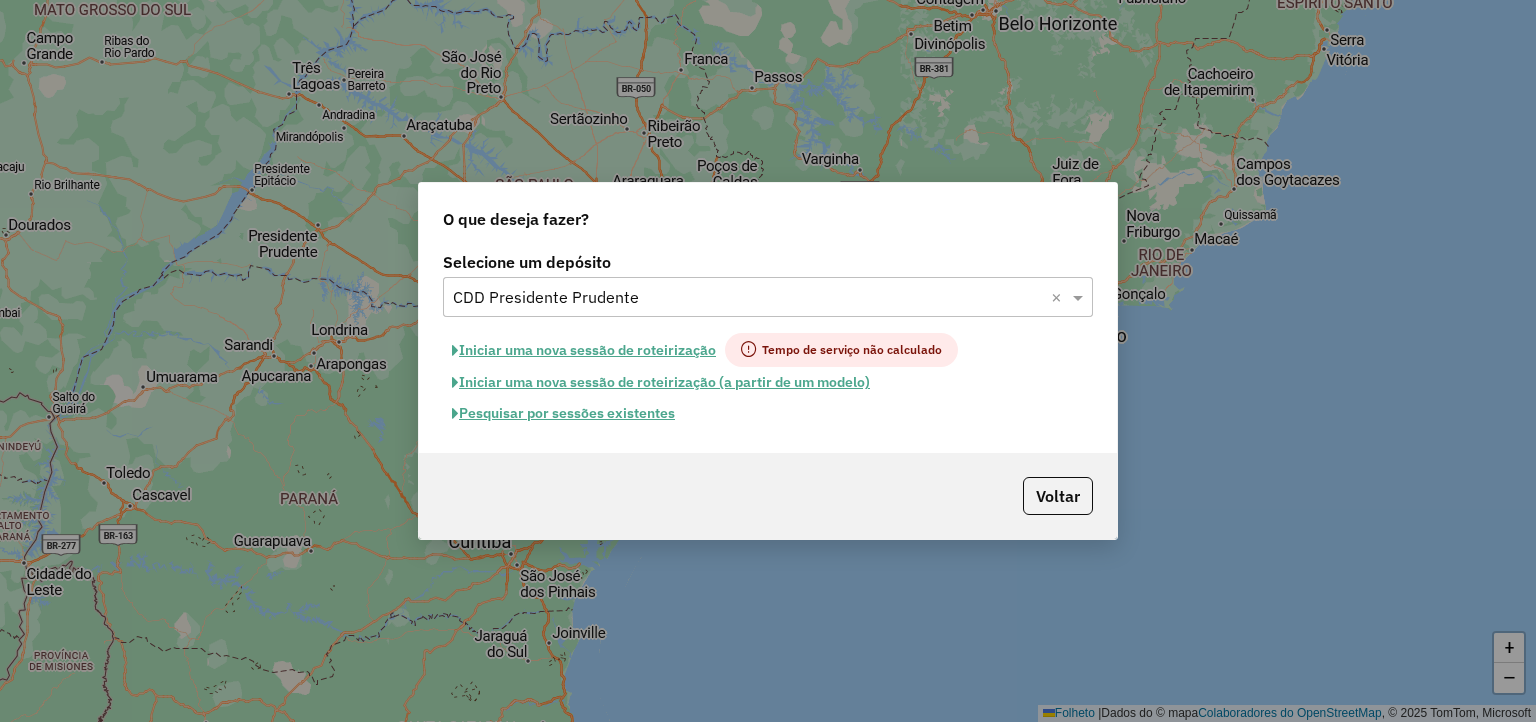 click on "Pesquisar por sessões existentes" 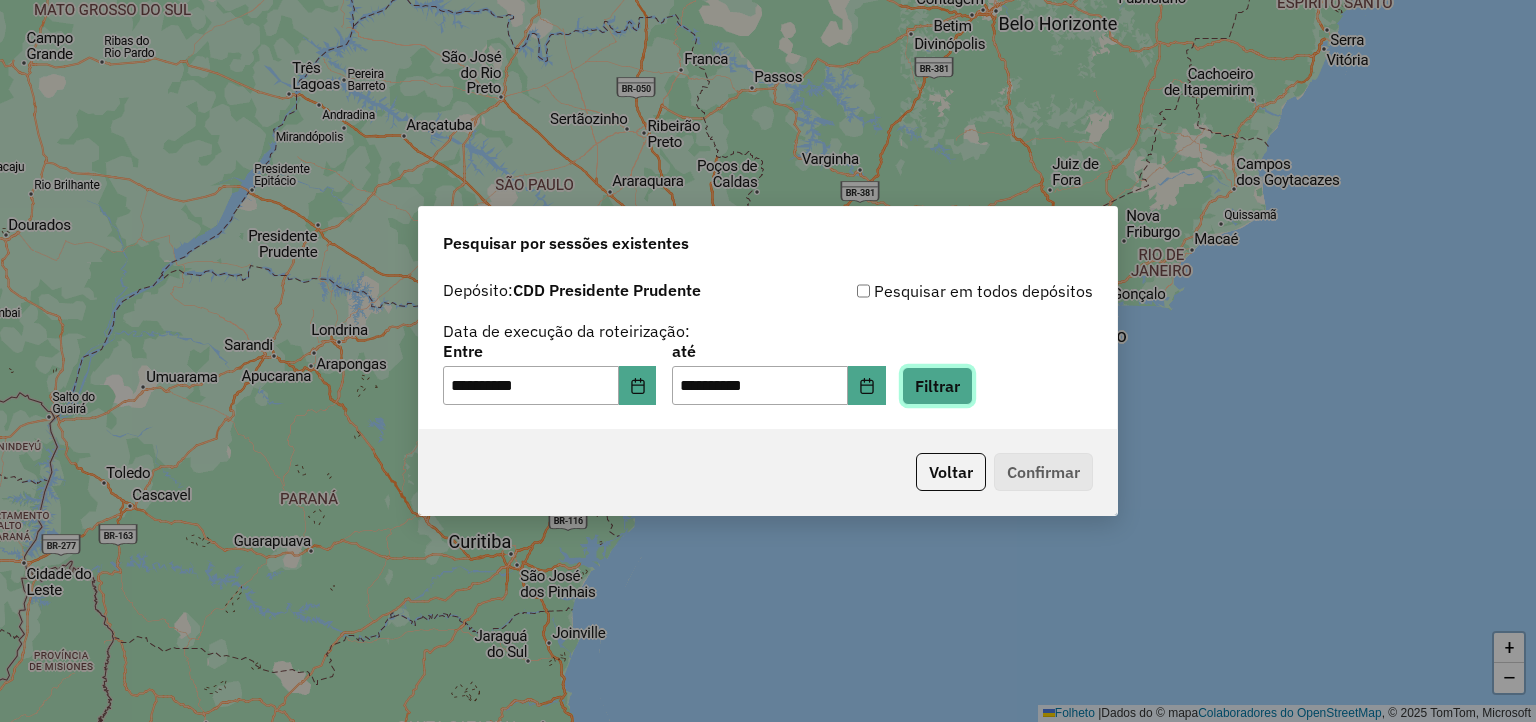 click on "Filtrar" 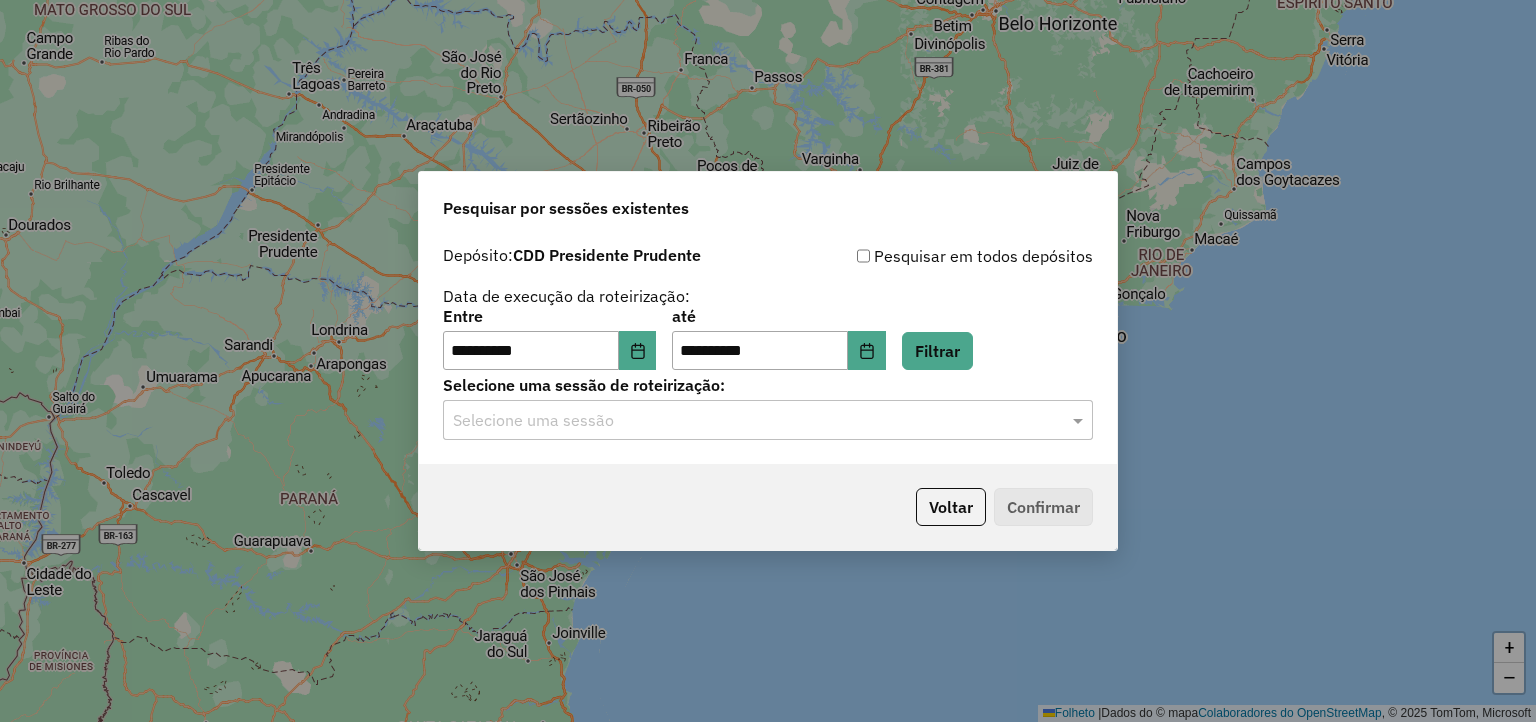 click 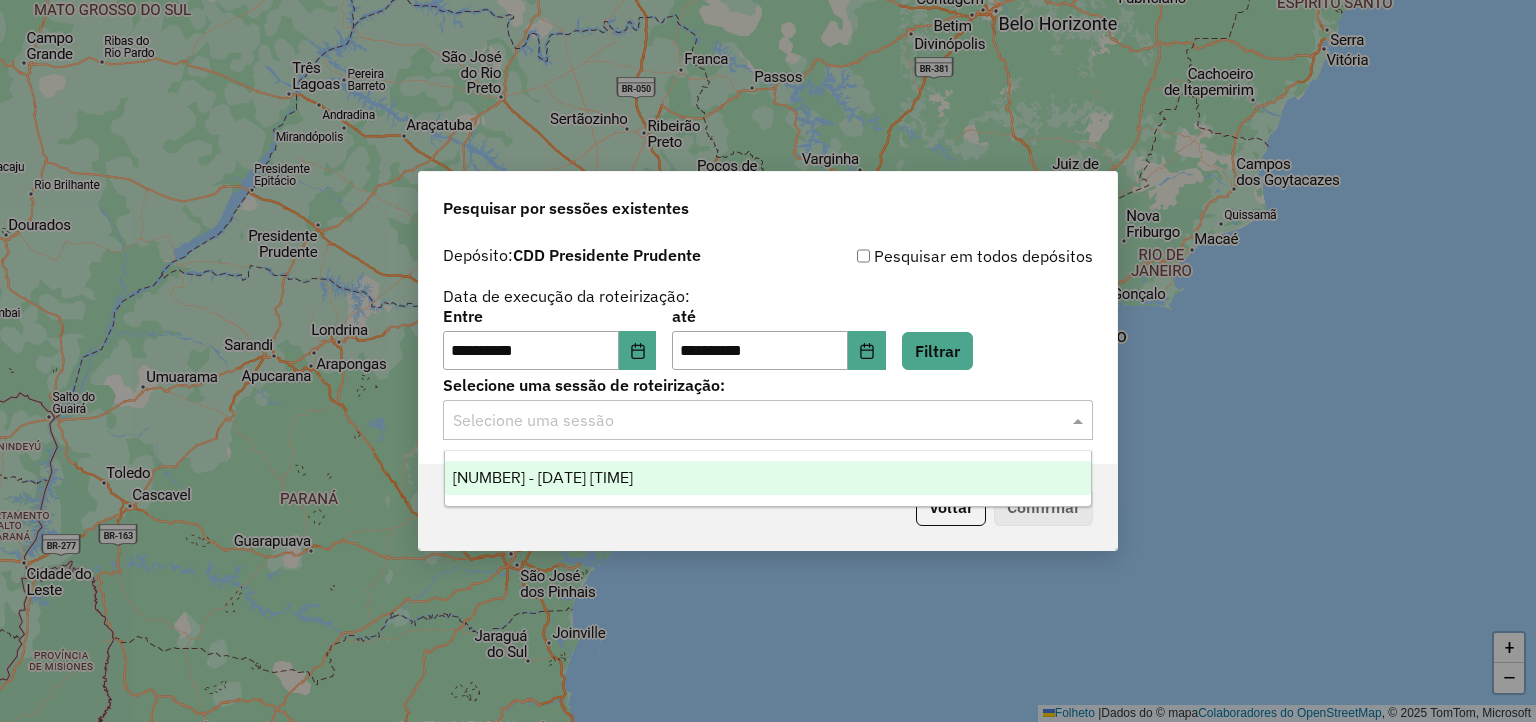 click on "1225503 - 07/08/2025 19:09" at bounding box center [768, 478] 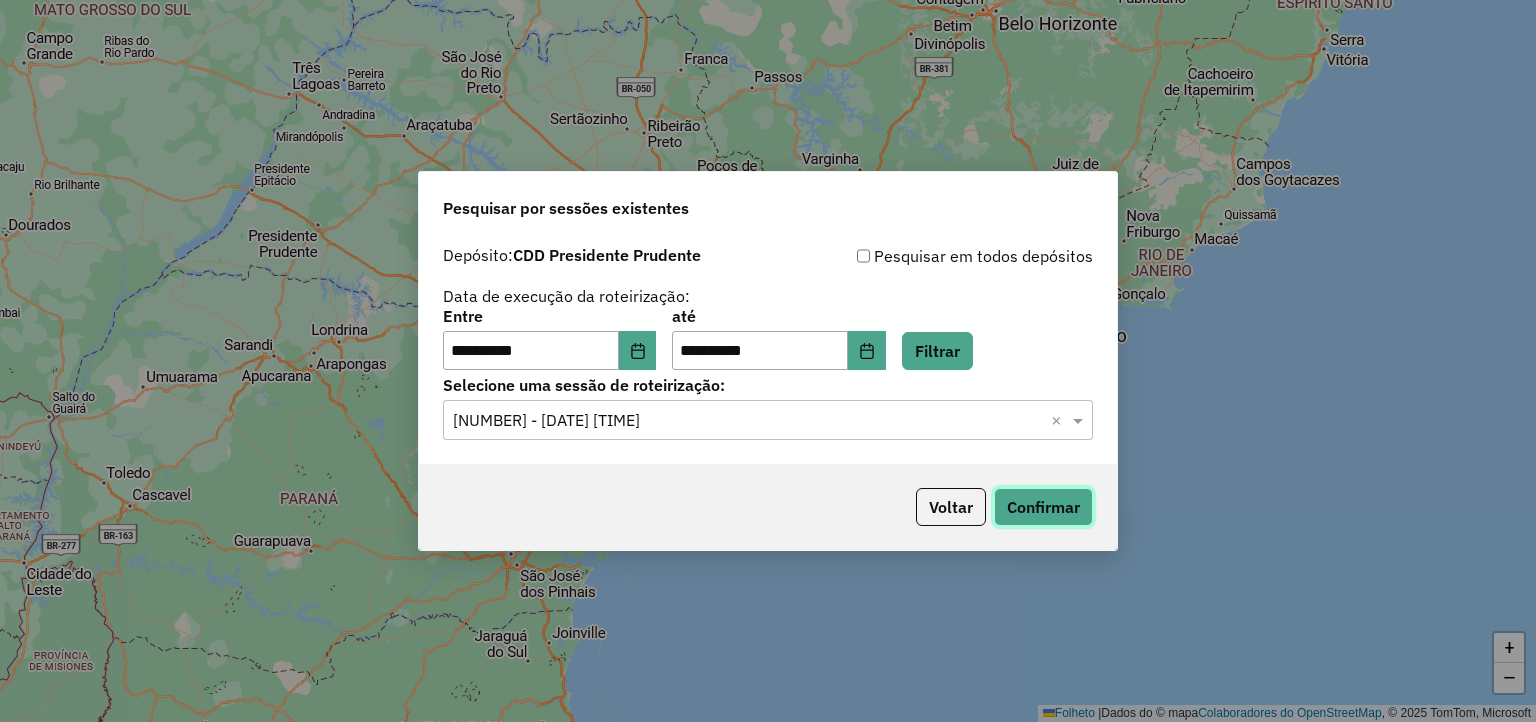 click on "Confirmar" 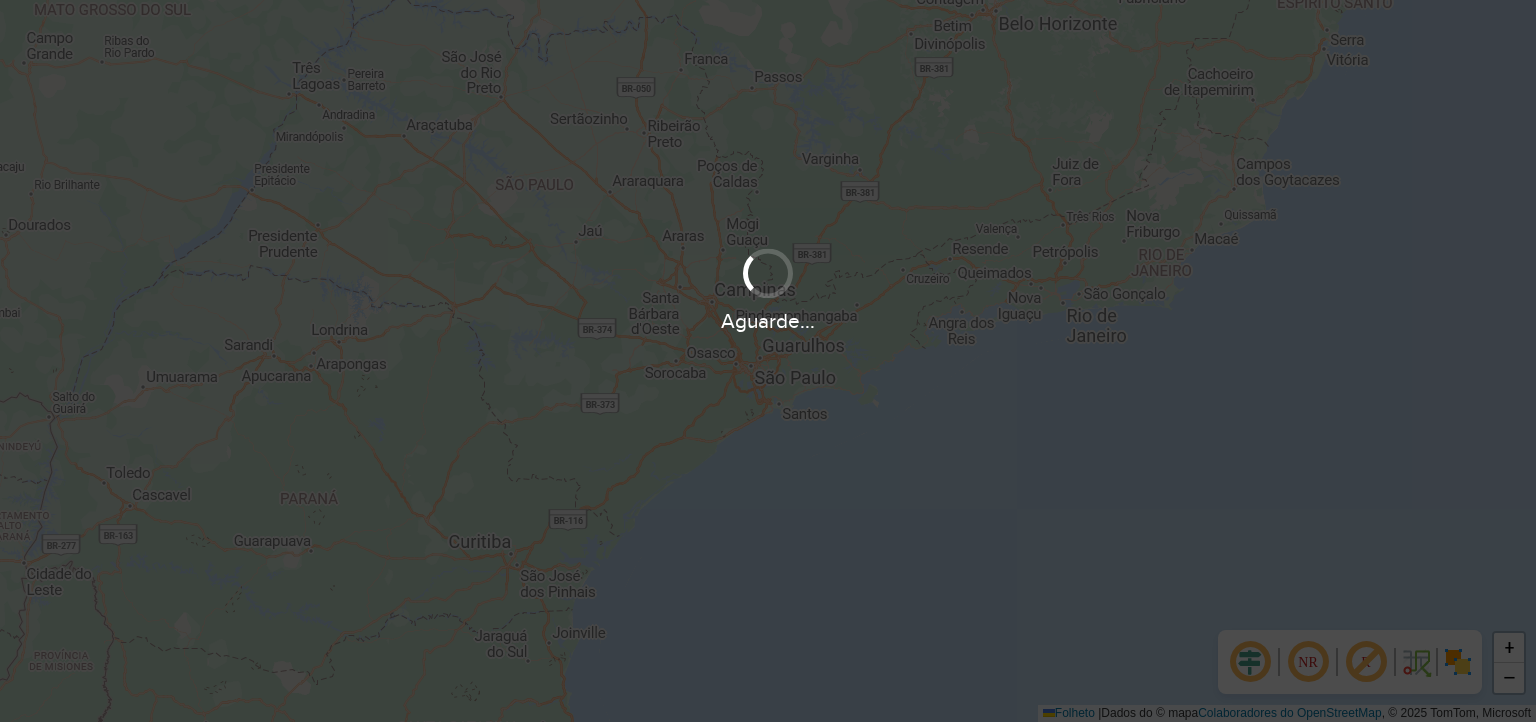 scroll, scrollTop: 0, scrollLeft: 0, axis: both 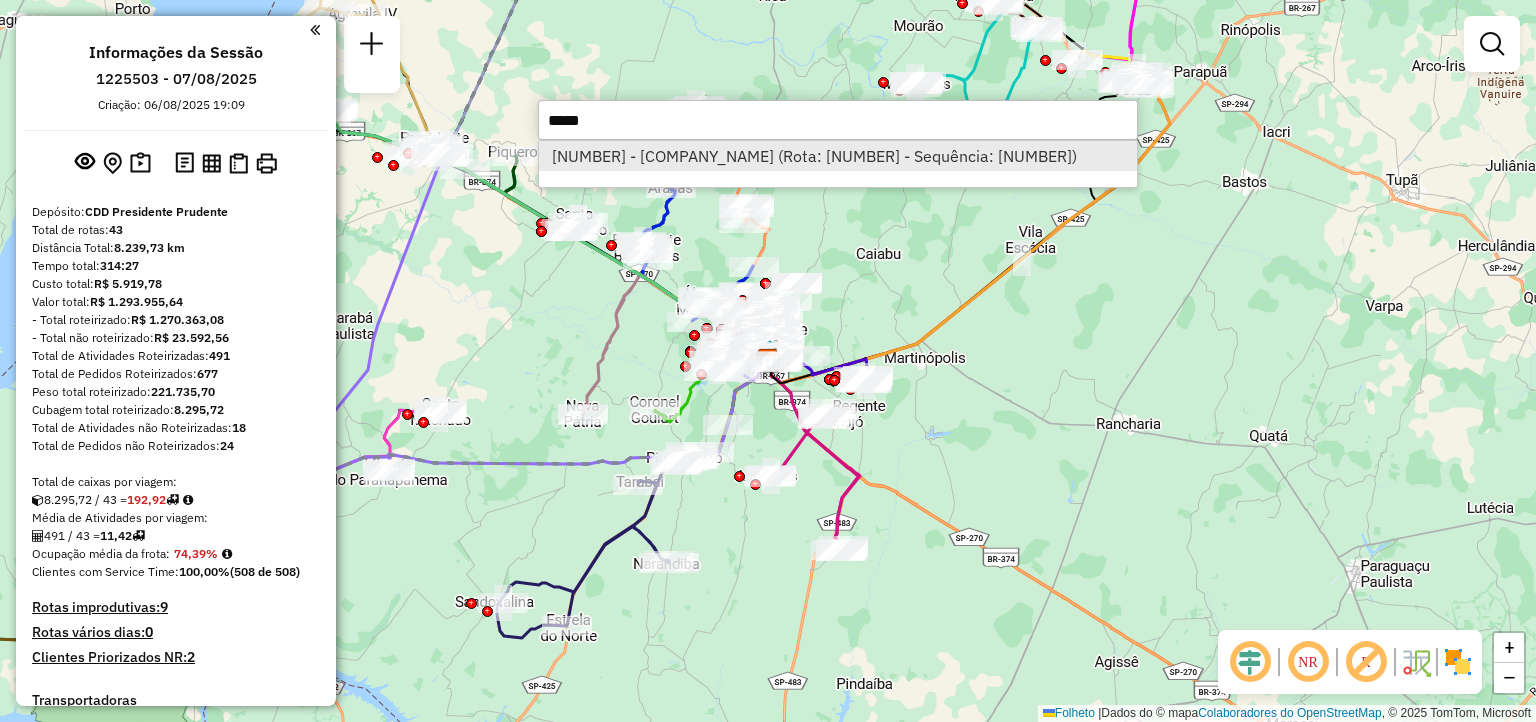 type on "*****" 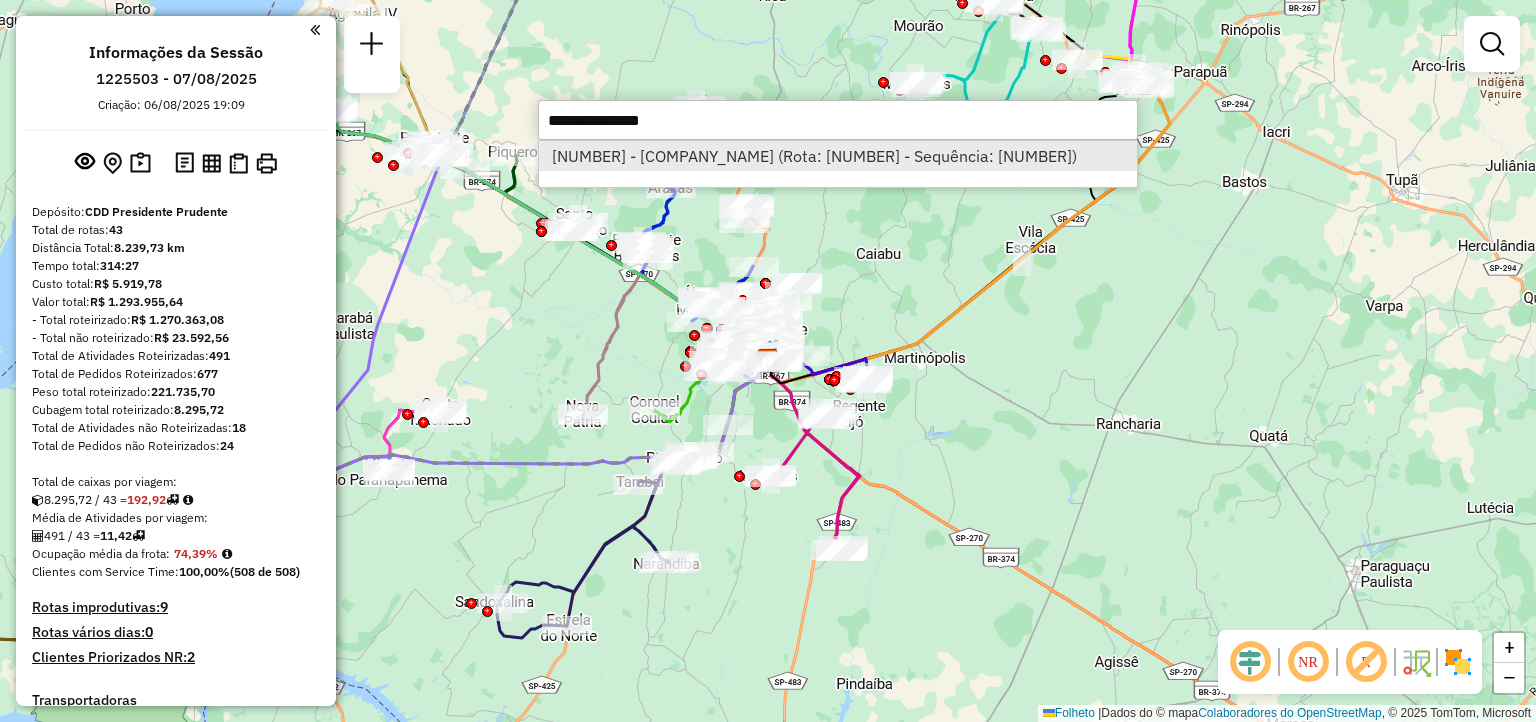 select on "**********" 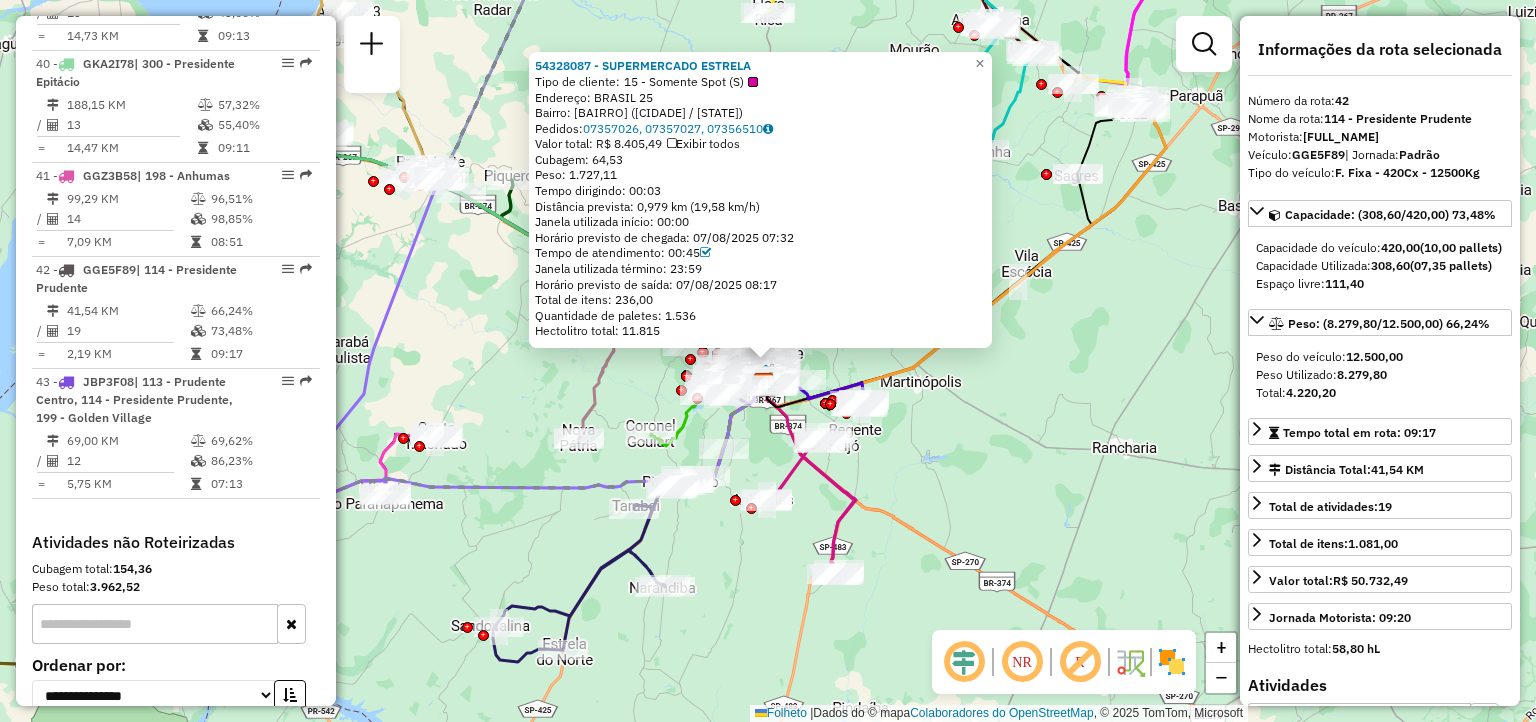 scroll, scrollTop: 5260, scrollLeft: 0, axis: vertical 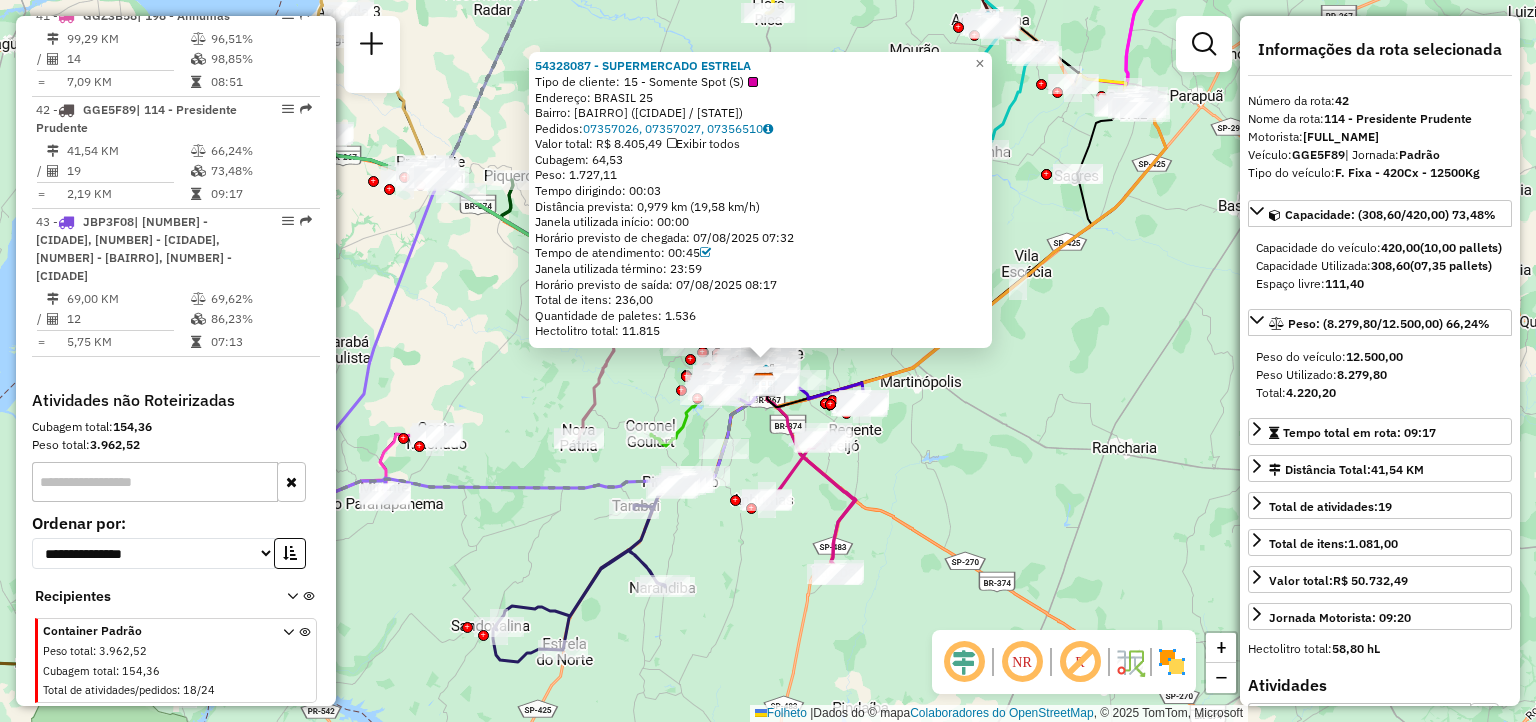 click on "[NUMBER] - [COMPANY_NAME]   Tipo de cliente:   [NUMBER] - Somente Spot (S)   Endereço:  [STREET_NAME]   Bairro: [BAIRRO] ([CIDADE] / [STATE])   Pedidos:  [NUMBER], [NUMBER], [NUMBER]   Valor total: R$ [PRICE]   Exibir todos   Cubagem: [NUMBER]  Peso: [NUMBER]  Tempo dirigindo: [TIME]   Distância prevista: [NUMBER] km ([NUMBER] km/h)   Janela utilizada início: [TIME]   Horário previsto de chegada: [DATE] [TIME]   Tempo de atendimento: [TIME]   Janela utilizada término: [TIME]   Horário previsto de saída: [DATE] [TIME]   Total de itens: [NUMBER]   Quantidade de paletes: [NUMBER]   Hectolitro total: [NUMBER]  × Janela de atendimento Grade de atendimento Capacidade Transportadoras Veículos Cliente Pedidos  Rotas Selecione os dias de semana para filtrar as janelas de atendimento  Seg   Ter   Qua   Qui   Sex   Sáb   Dom  Informe o período da janela de atendimento: De: Até:  Filtrar exatamente a janela do cliente  Considerar janela de atendimento padrão   Seg   Ter   Qua   Qui   Sex   Sáb   Dom   Peso mínimo:" 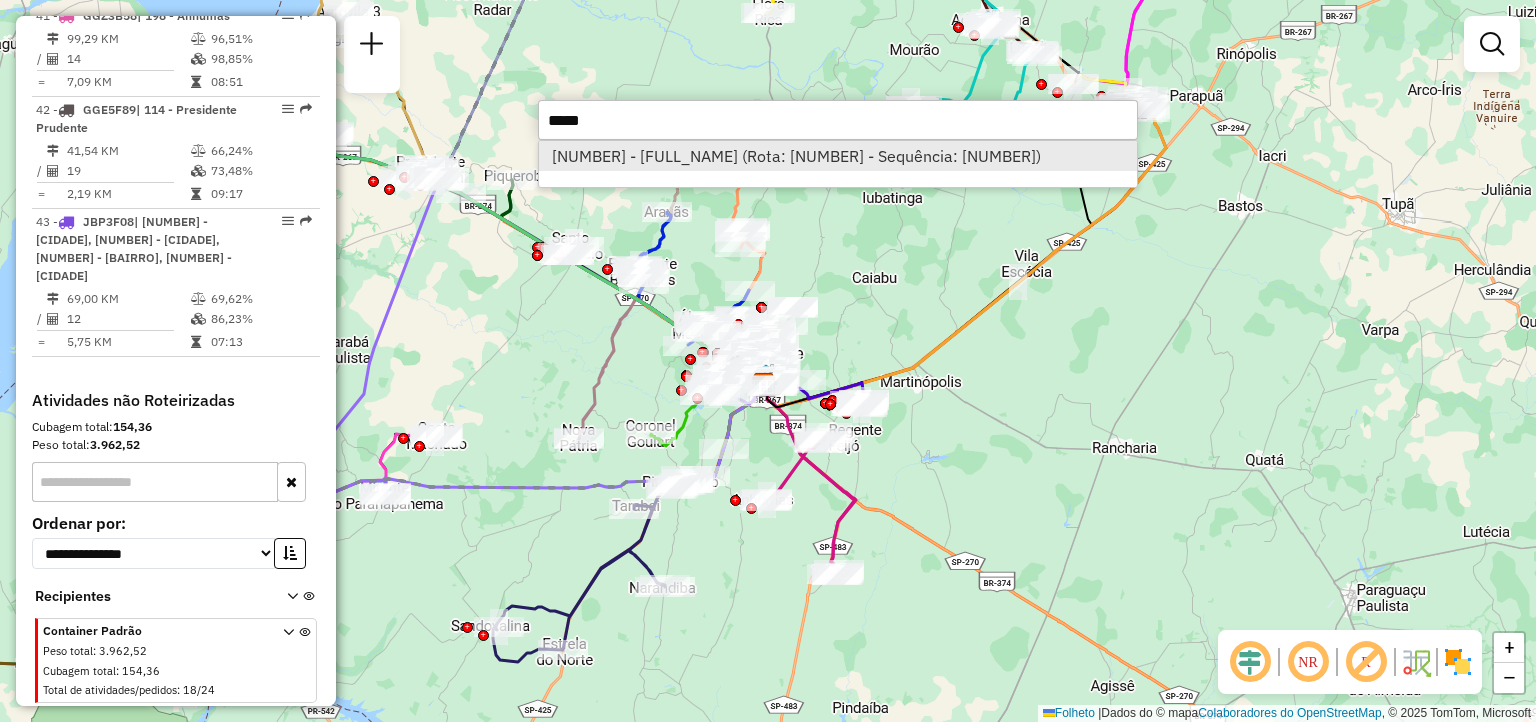 type on "*****" 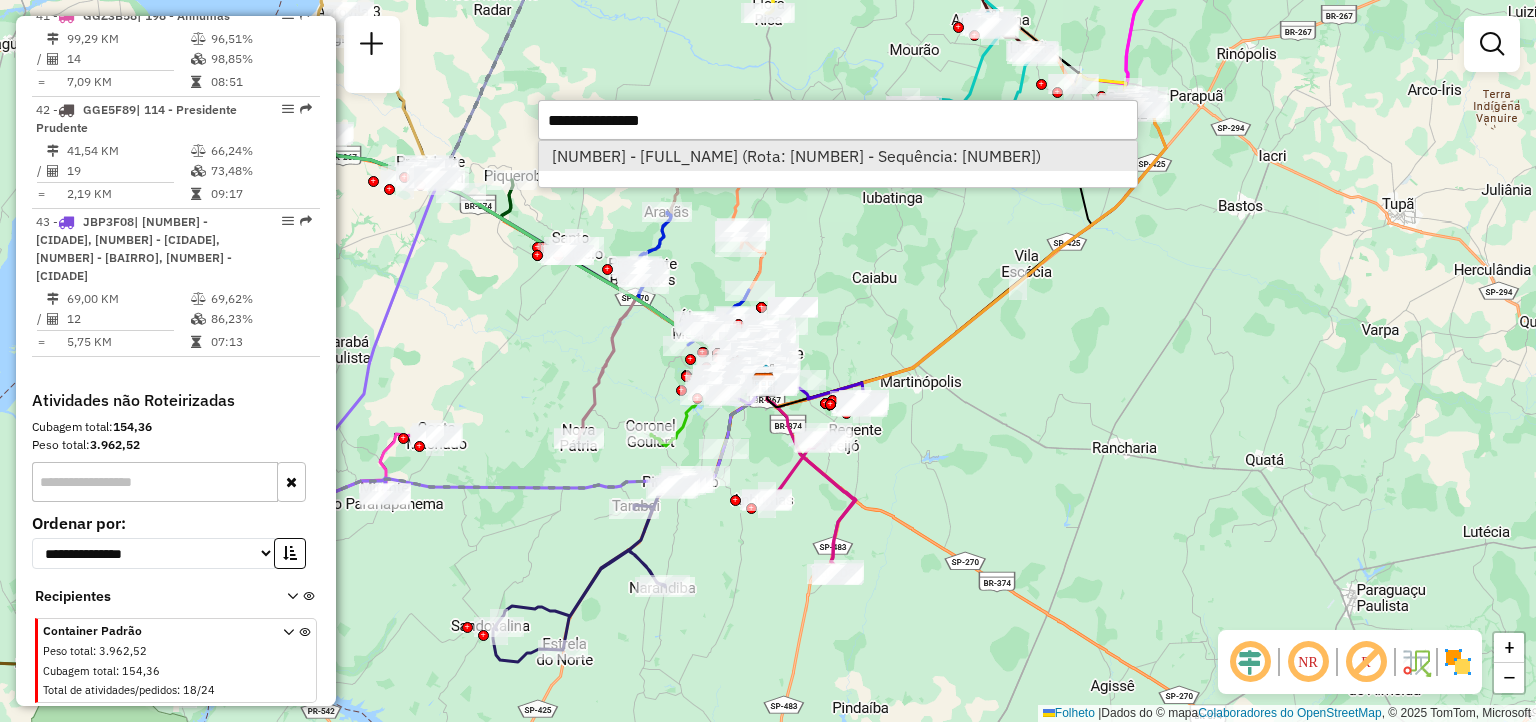 select on "**********" 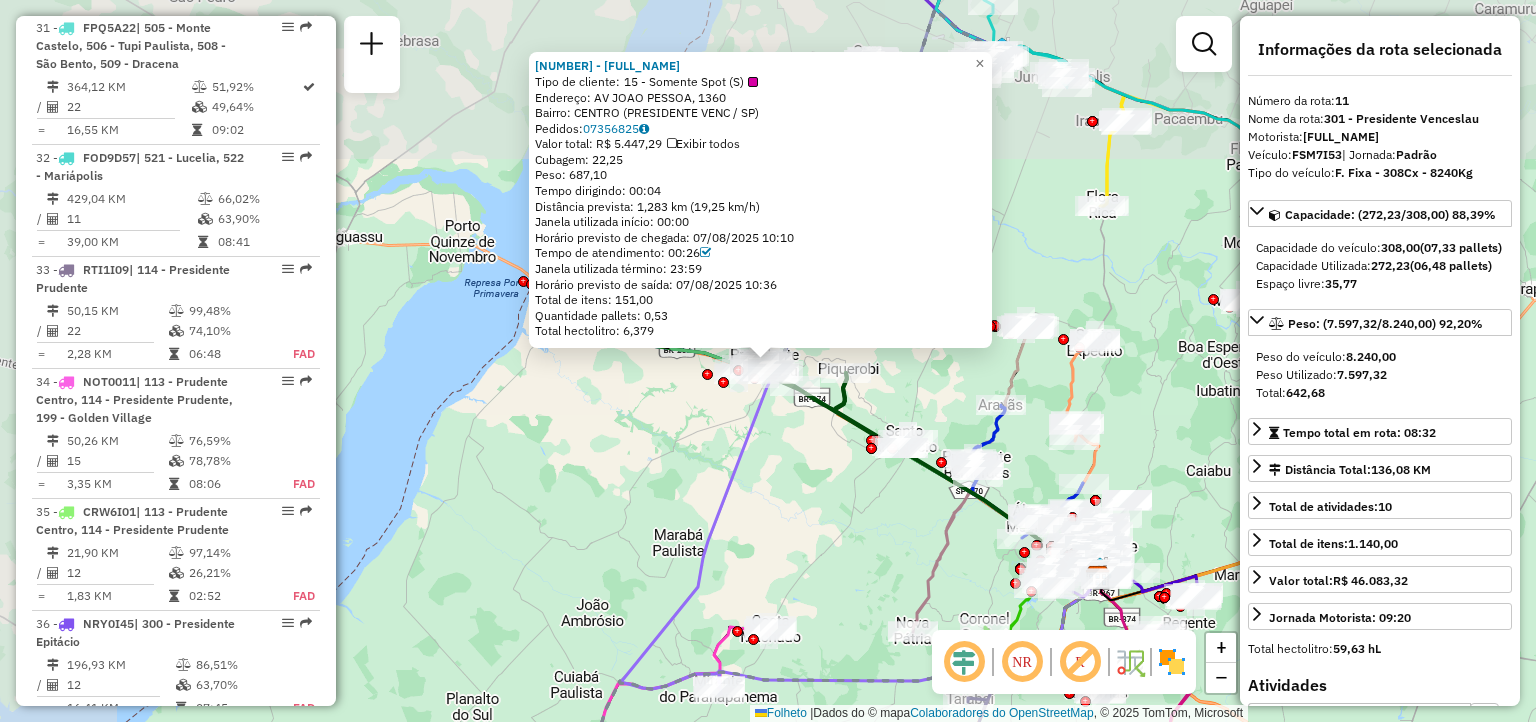 scroll, scrollTop: 1895, scrollLeft: 0, axis: vertical 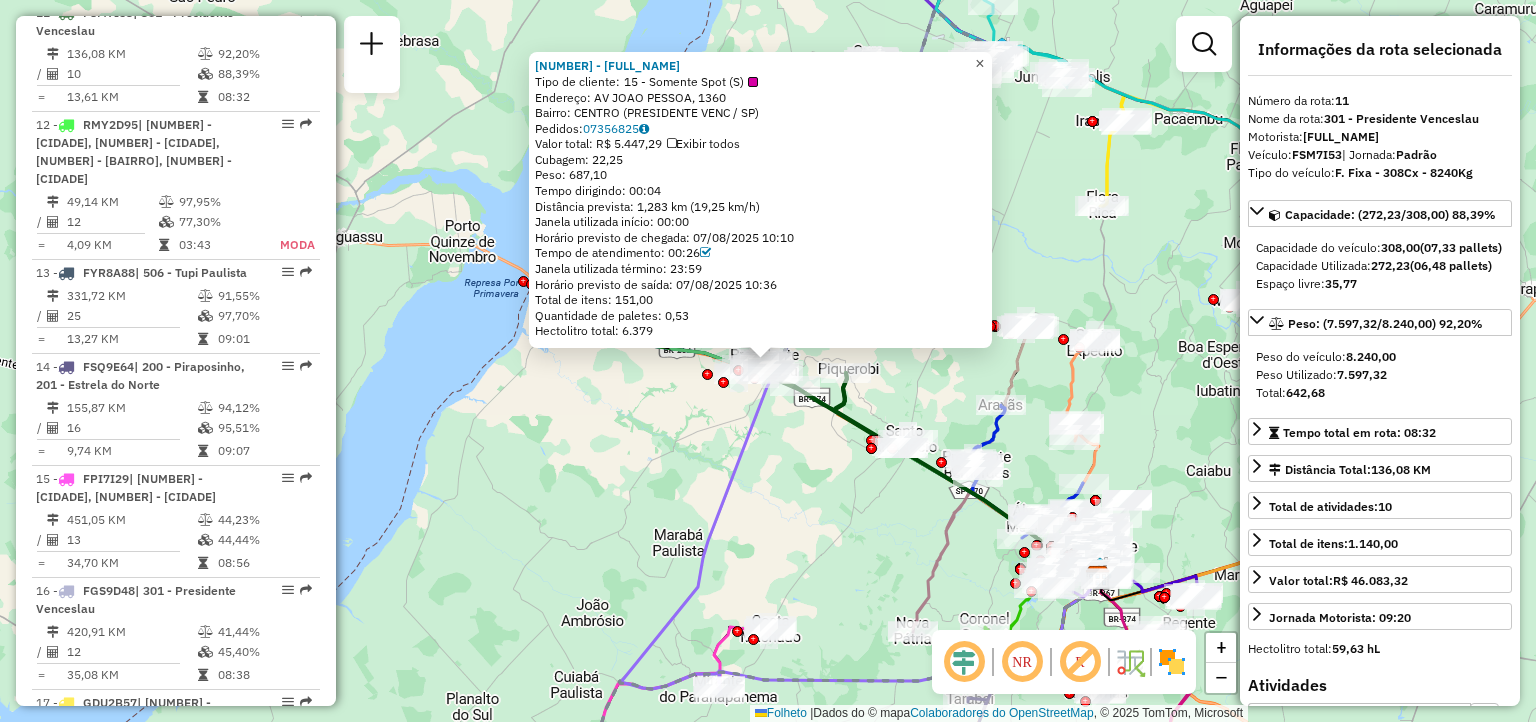 click on "×" 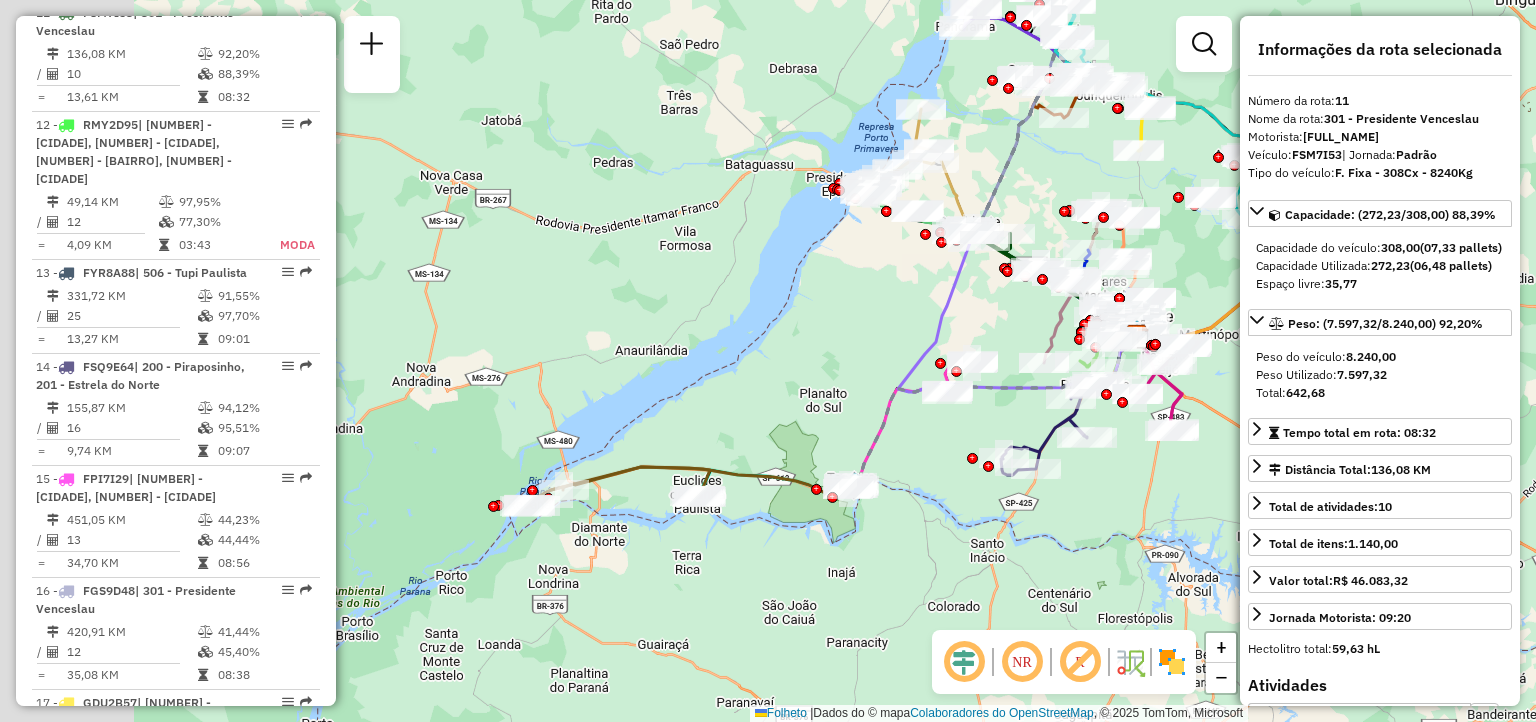 drag, startPoint x: 614, startPoint y: 472, endPoint x: 744, endPoint y: 365, distance: 168.37161 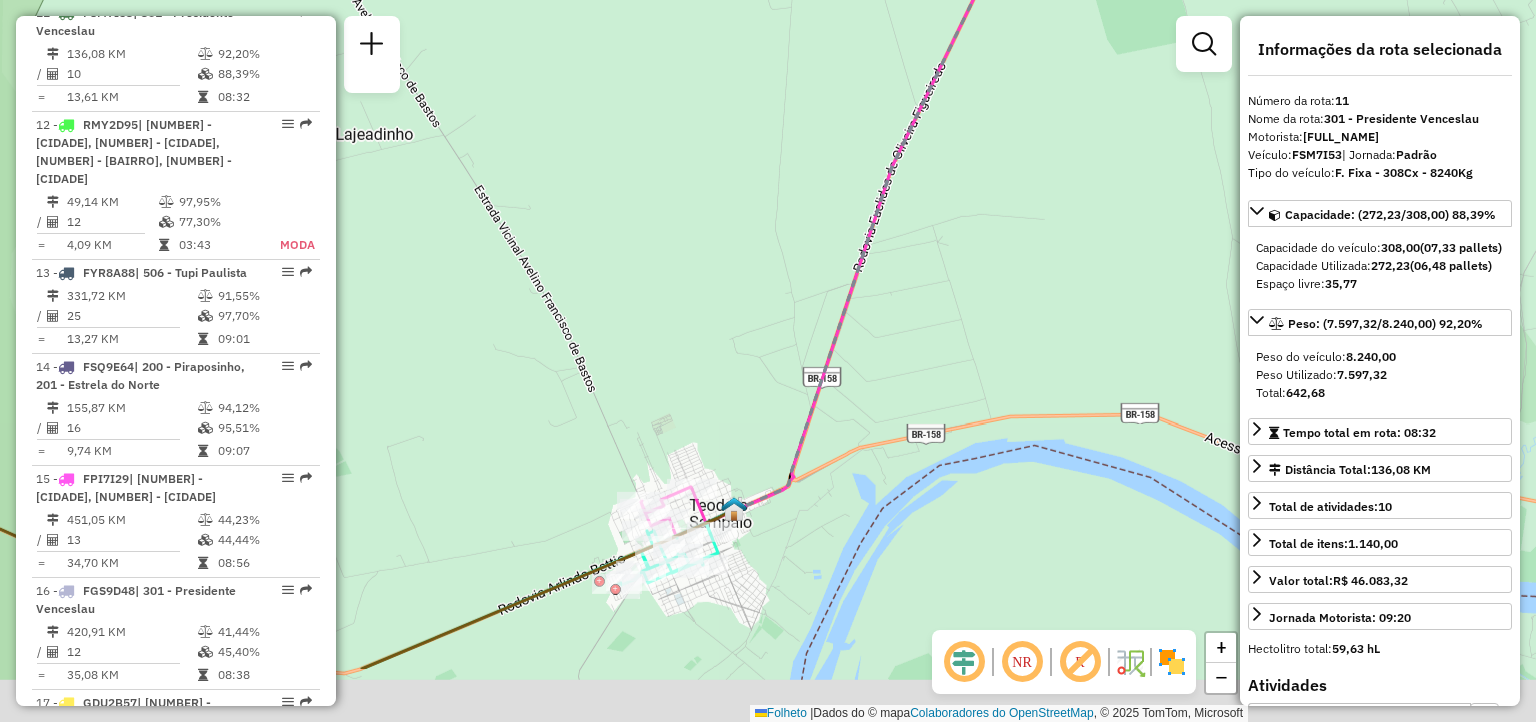 drag, startPoint x: 652, startPoint y: 608, endPoint x: 732, endPoint y: 452, distance: 175.31685 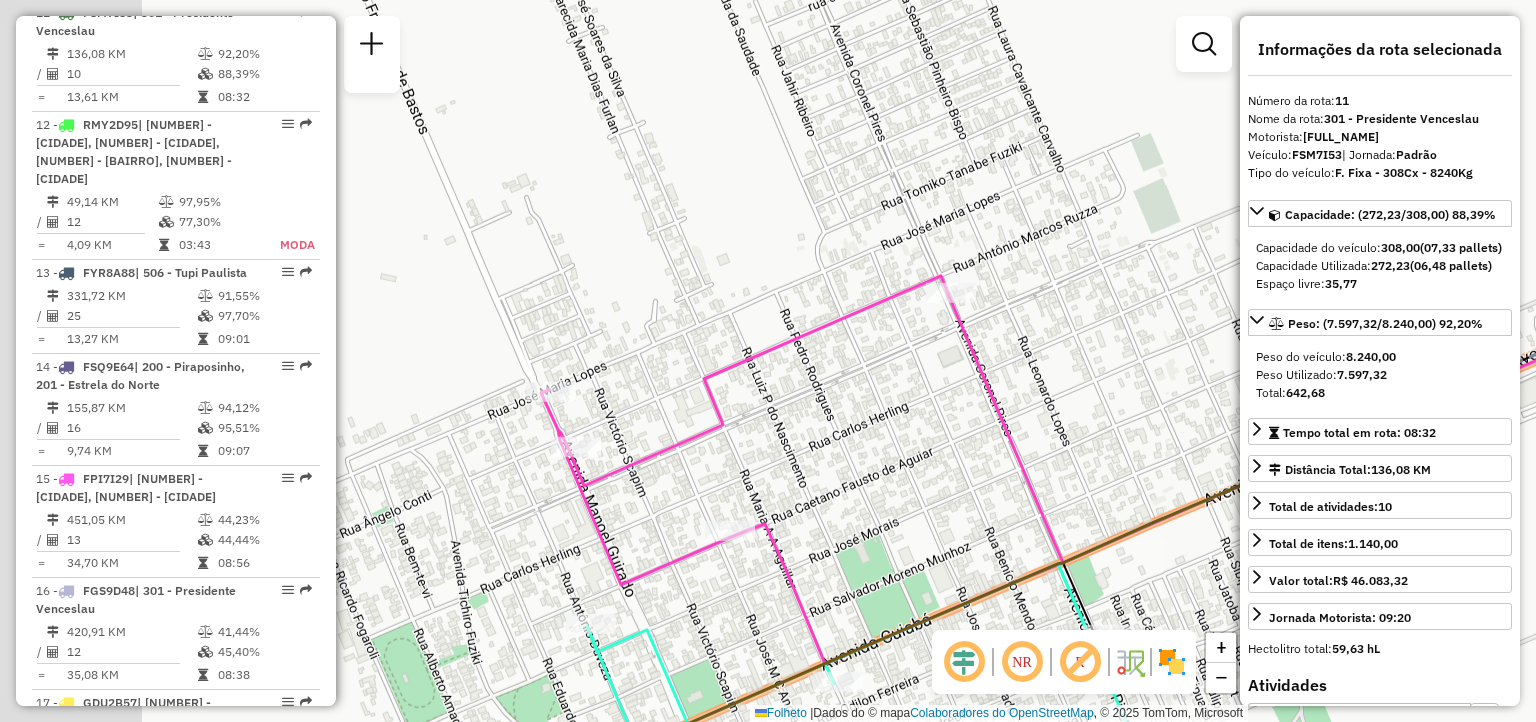 drag, startPoint x: 794, startPoint y: 421, endPoint x: 866, endPoint y: 399, distance: 75.28612 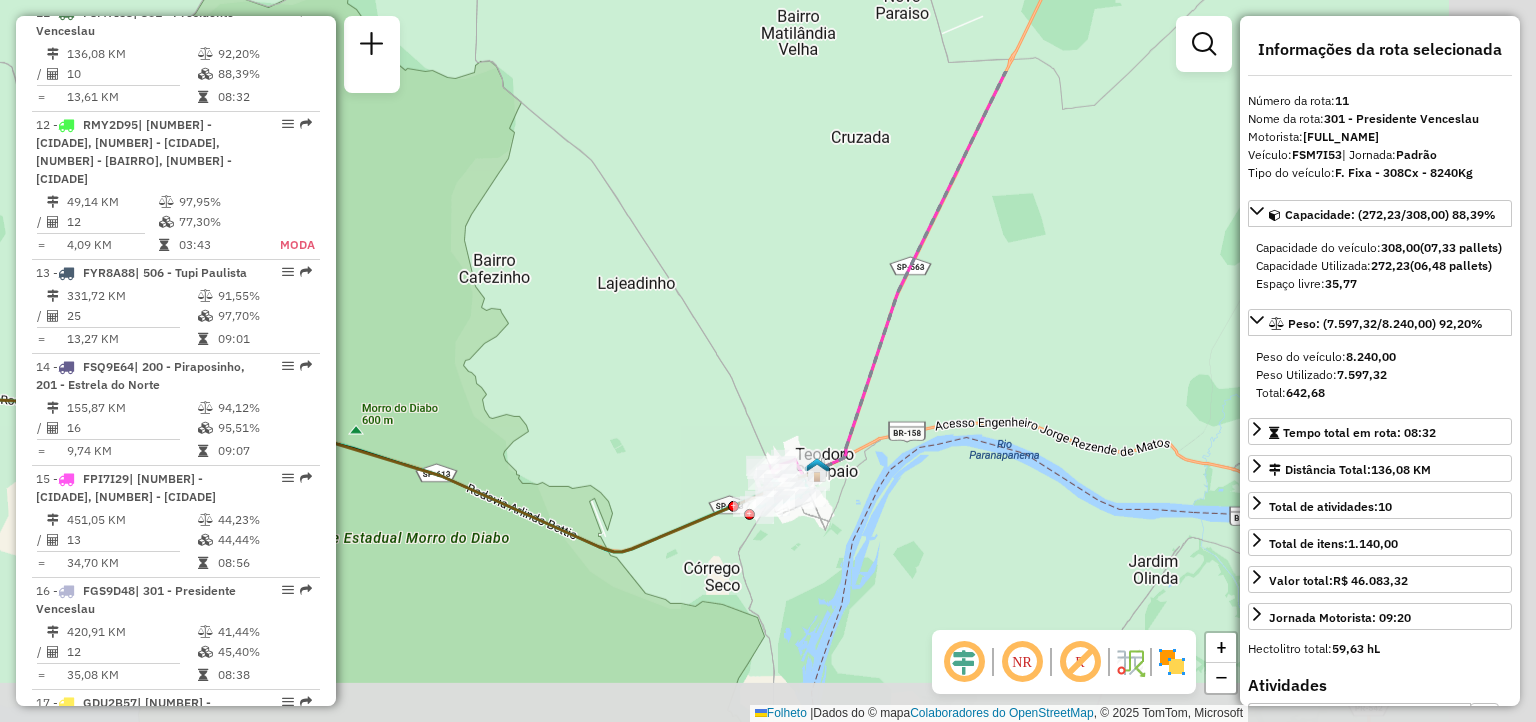 drag, startPoint x: 1064, startPoint y: 293, endPoint x: 910, endPoint y: 359, distance: 167.54701 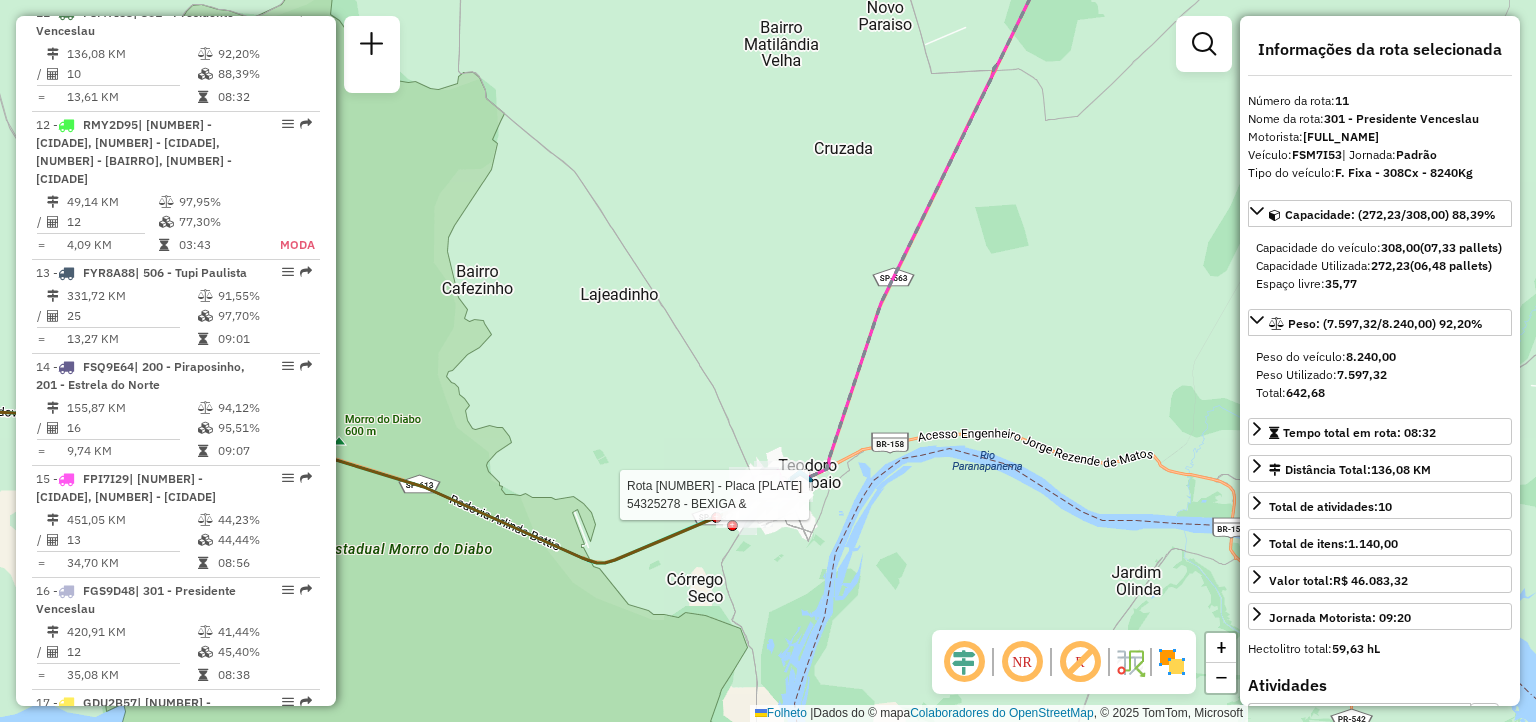 drag, startPoint x: 785, startPoint y: 458, endPoint x: 582, endPoint y: 525, distance: 213.7709 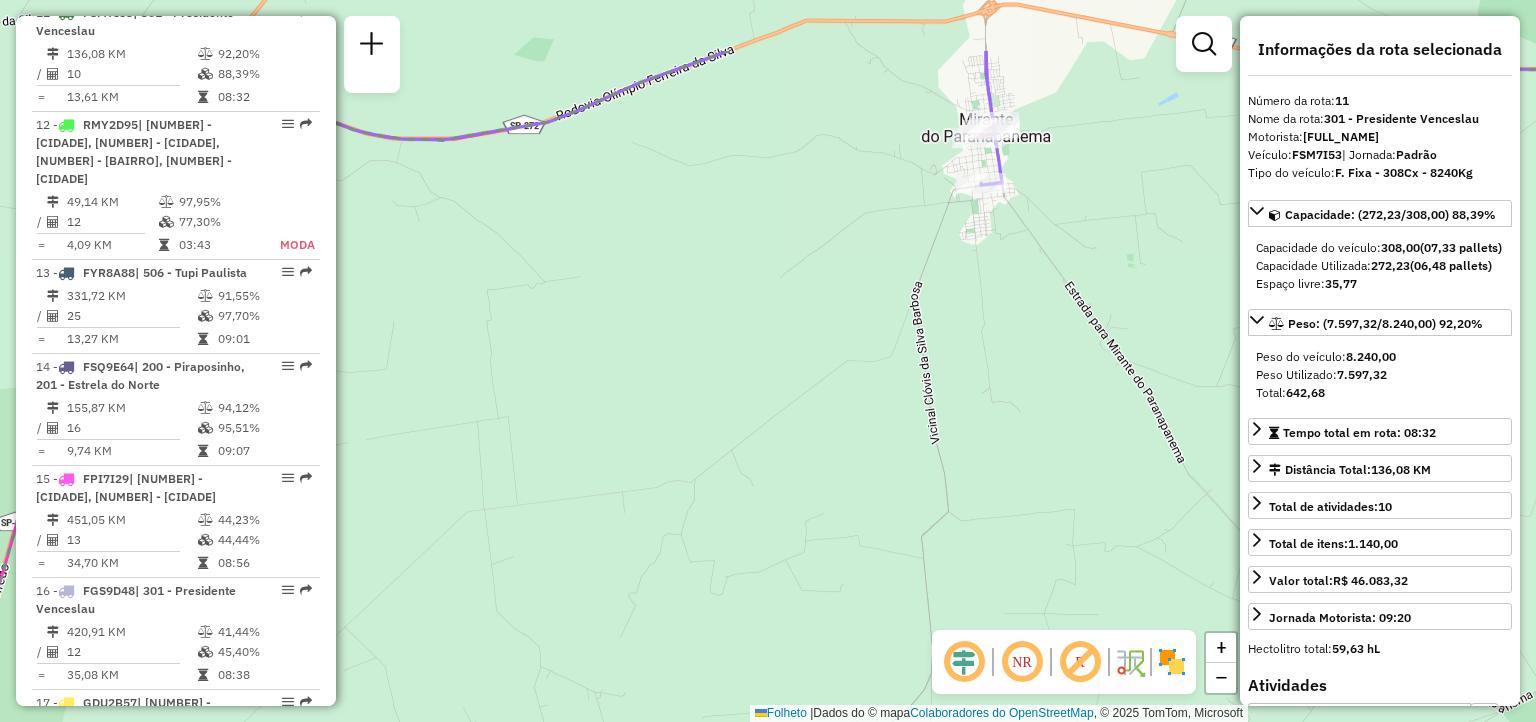 drag, startPoint x: 932, startPoint y: 311, endPoint x: 731, endPoint y: 581, distance: 336.60214 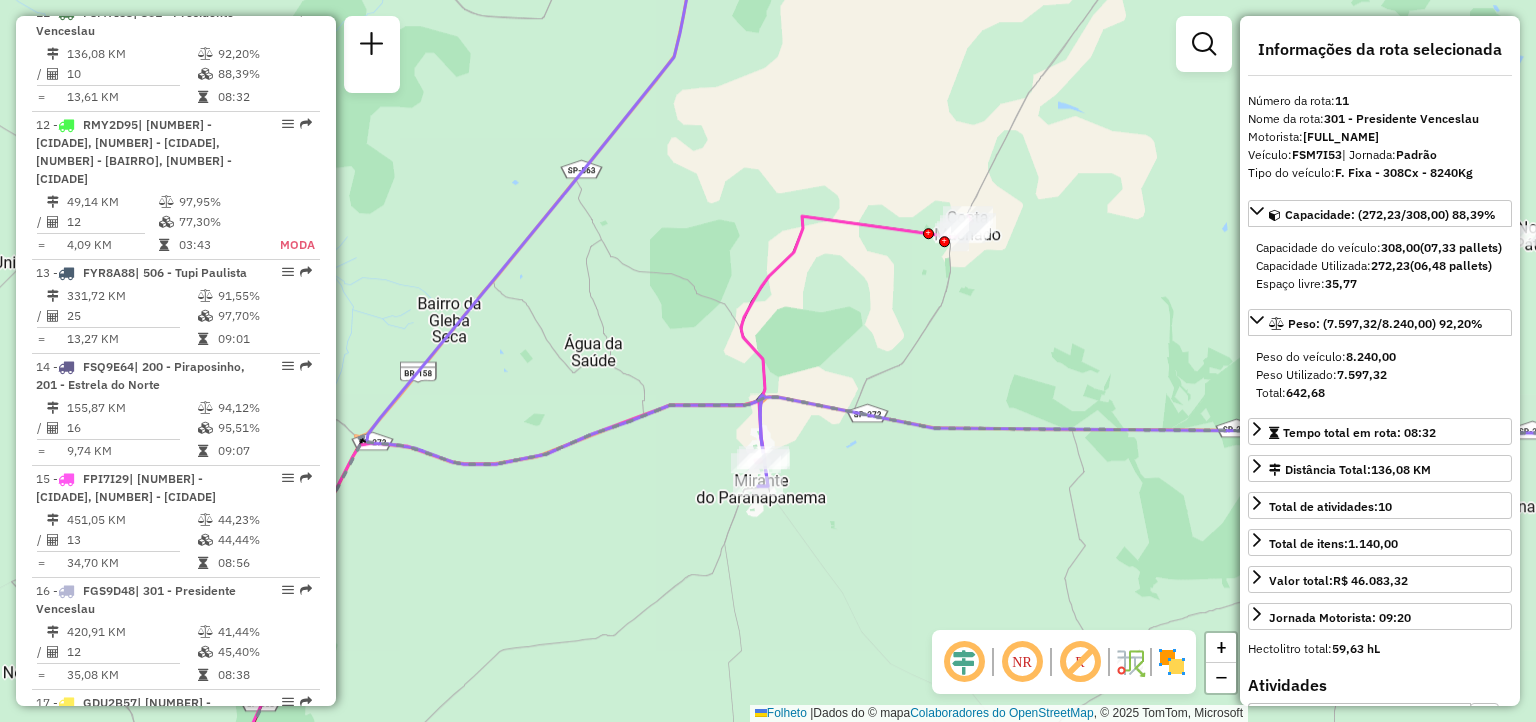 drag, startPoint x: 848, startPoint y: 549, endPoint x: 793, endPoint y: 565, distance: 57.280014 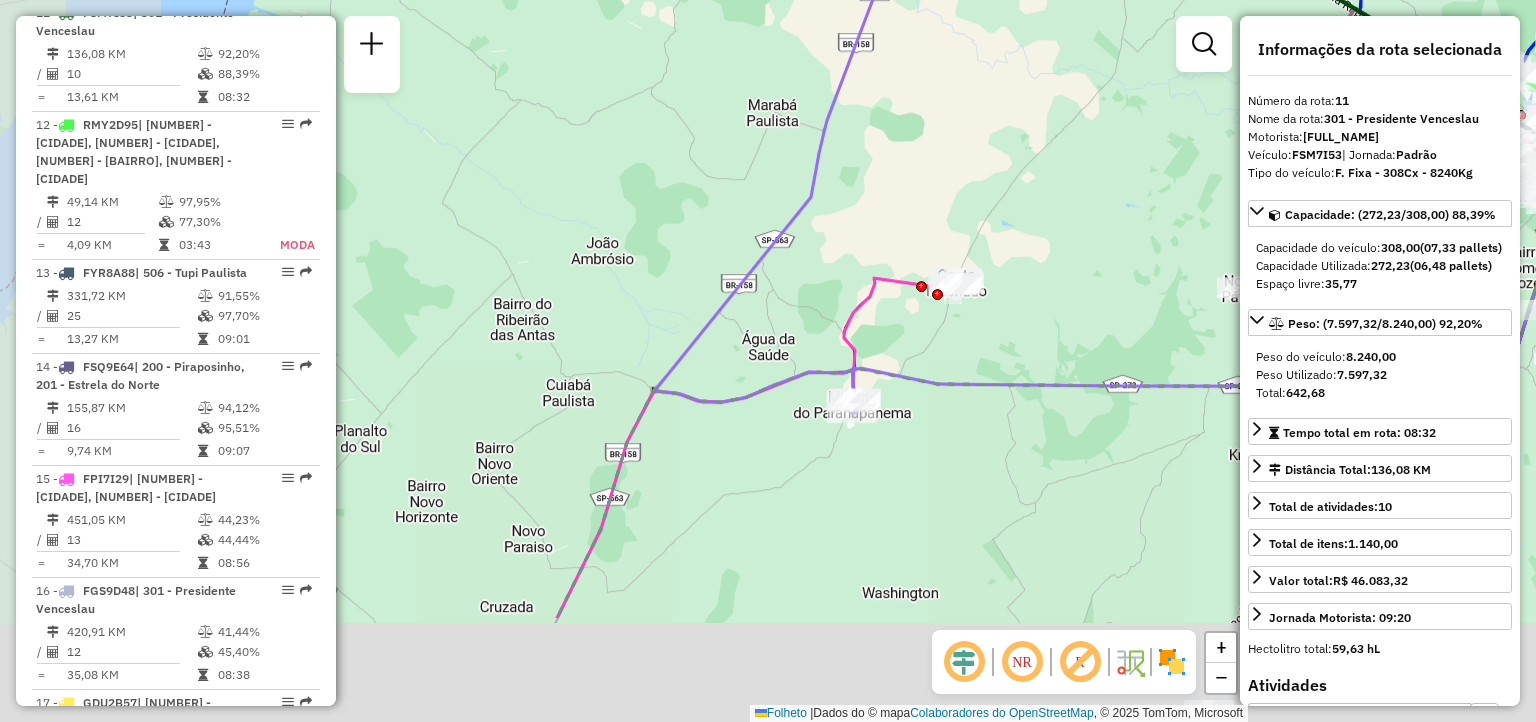 drag, startPoint x: 708, startPoint y: 561, endPoint x: 918, endPoint y: 381, distance: 276.58633 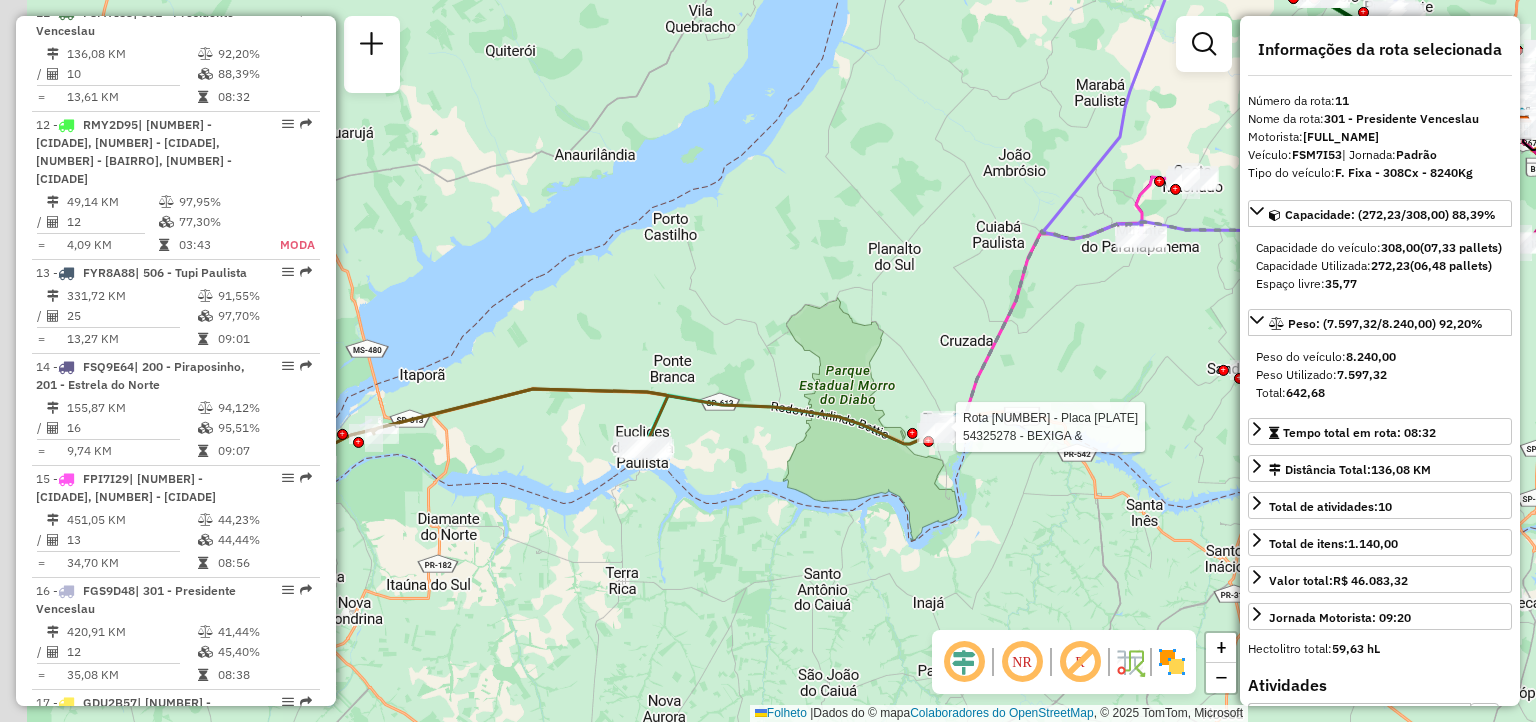 drag, startPoint x: 741, startPoint y: 575, endPoint x: 1040, endPoint y: 396, distance: 348.4853 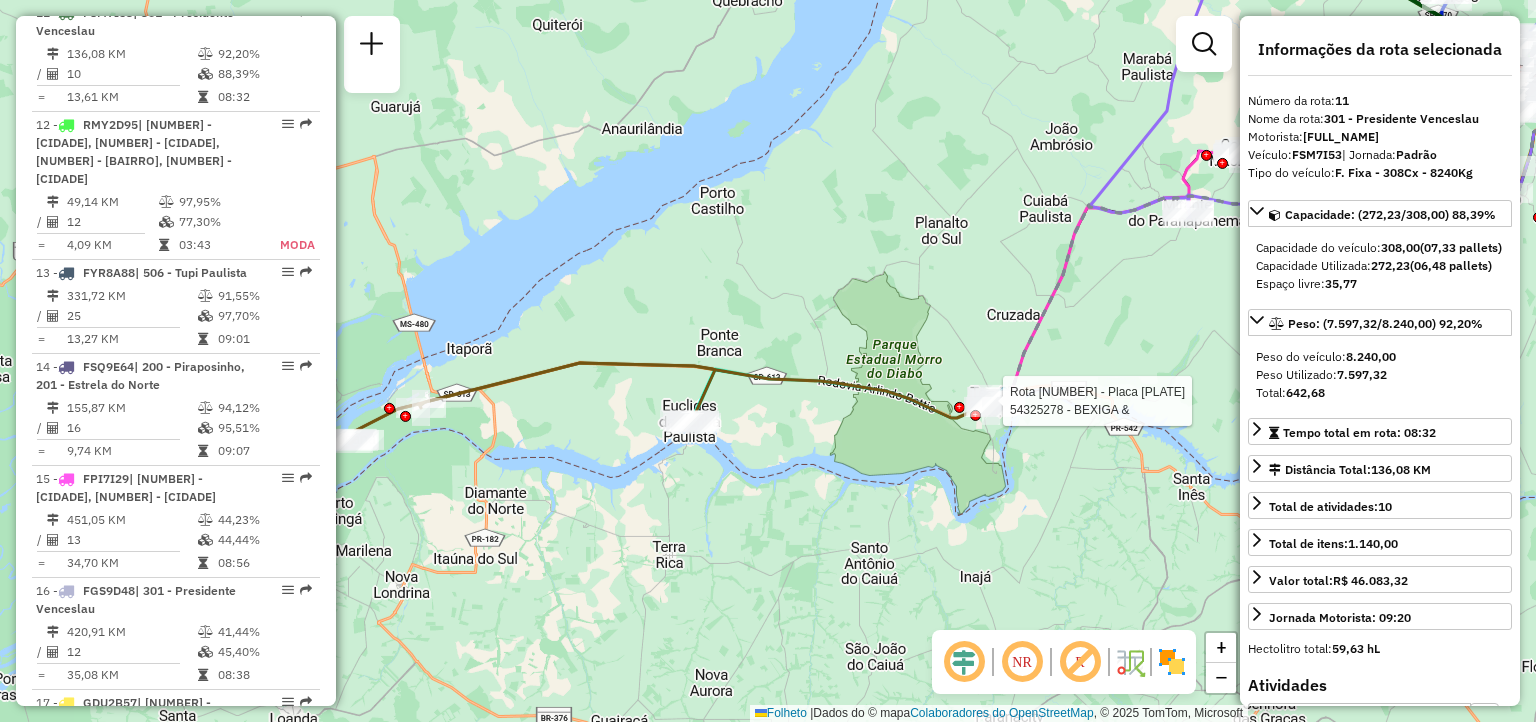 drag, startPoint x: 698, startPoint y: 489, endPoint x: 876, endPoint y: 497, distance: 178.17969 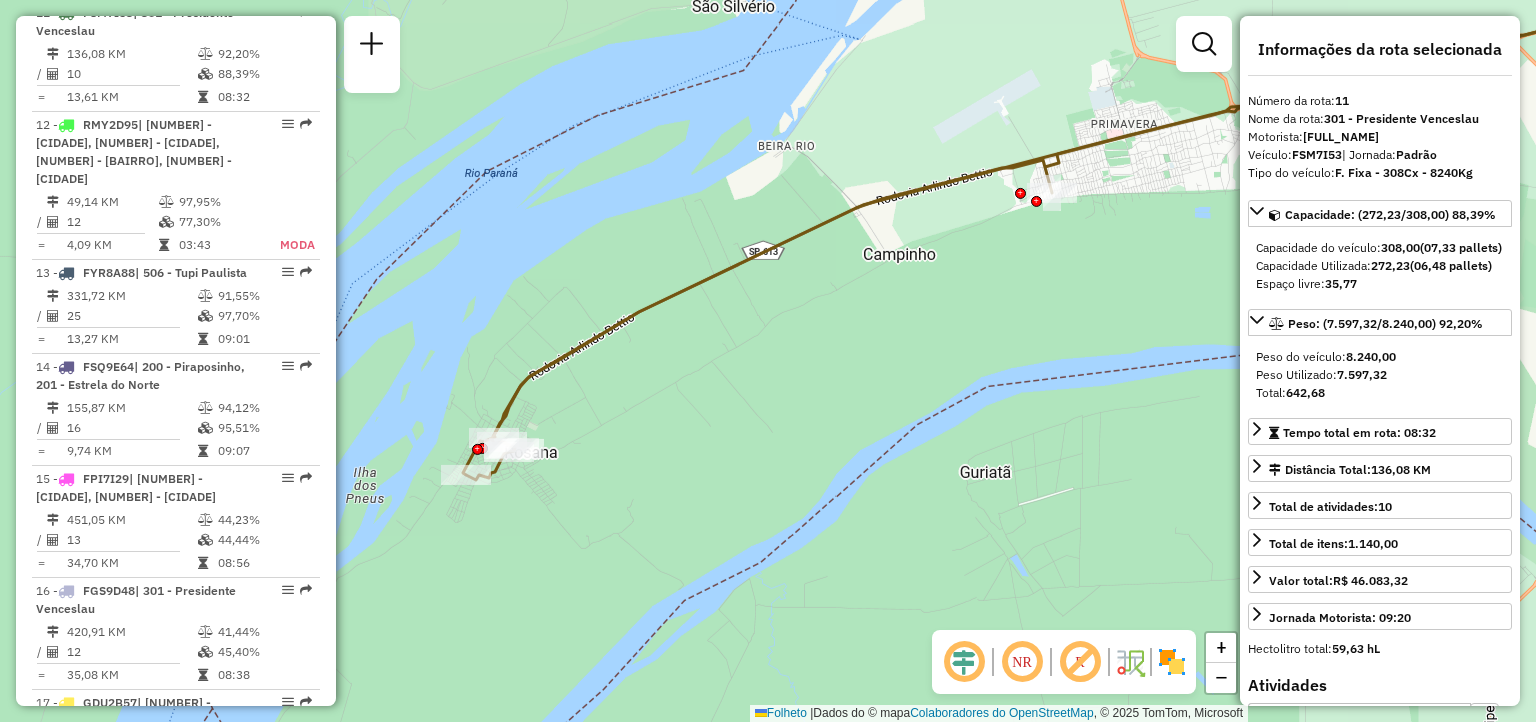 drag, startPoint x: 707, startPoint y: 508, endPoint x: 663, endPoint y: 543, distance: 56.22277 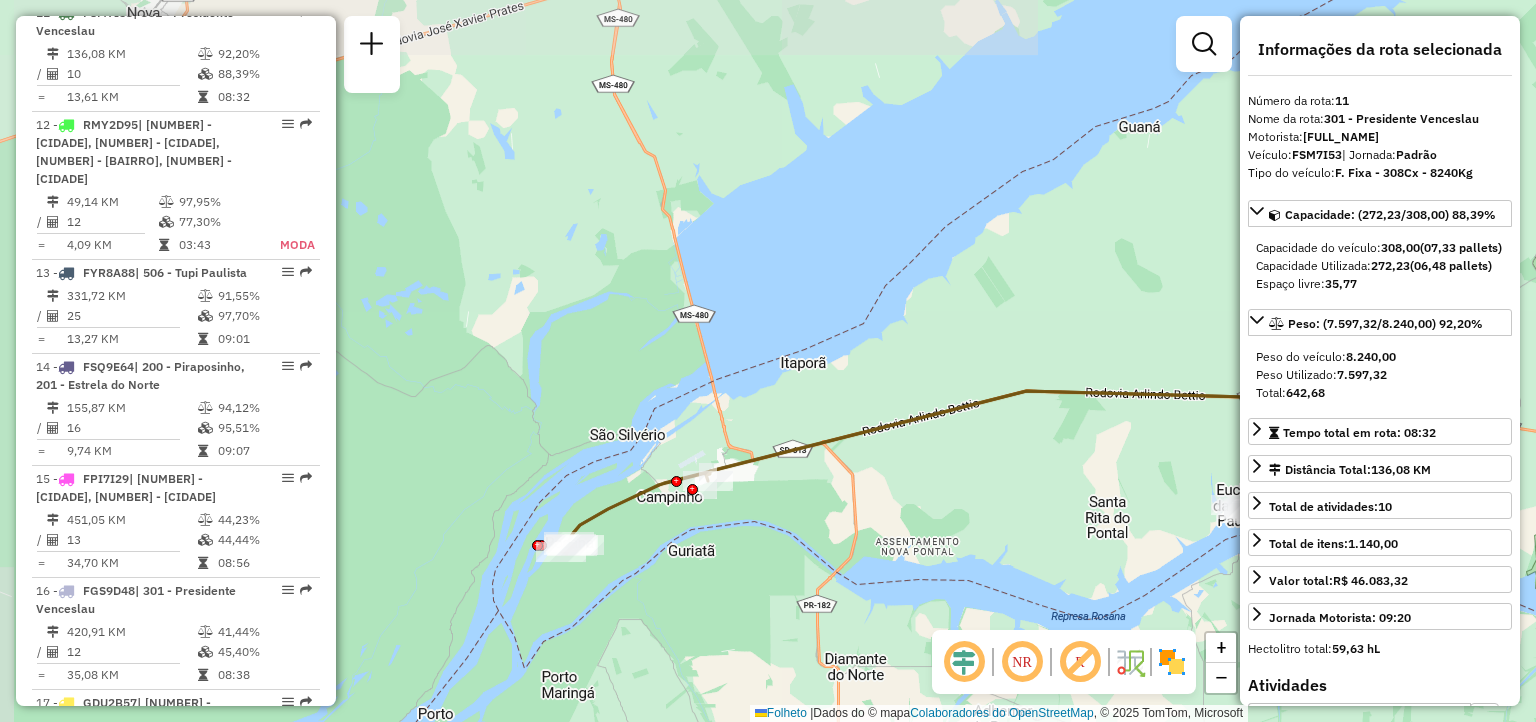 drag, startPoint x: 1012, startPoint y: 485, endPoint x: 664, endPoint y: 535, distance: 351.5736 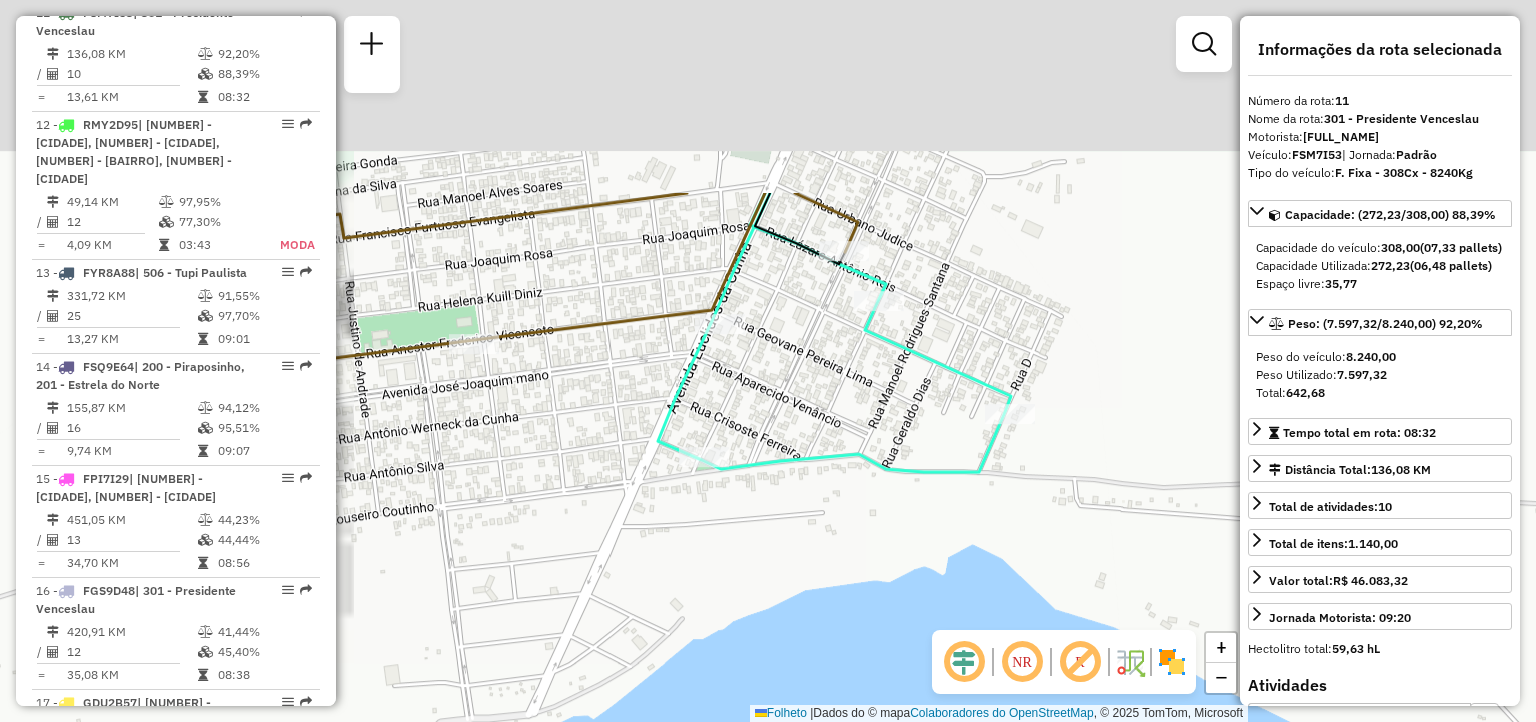 drag, startPoint x: 921, startPoint y: 347, endPoint x: 895, endPoint y: 612, distance: 266.27243 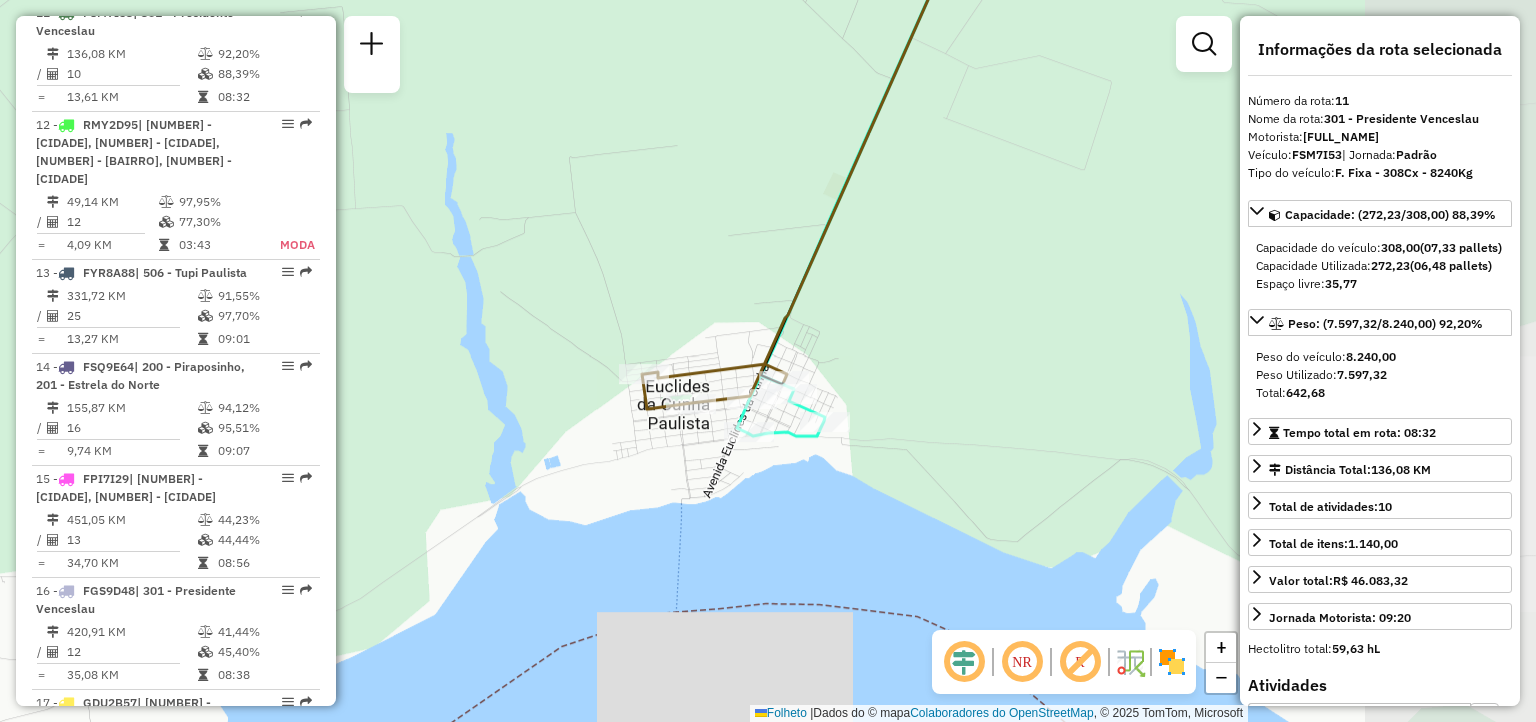 drag, startPoint x: 1078, startPoint y: 541, endPoint x: 859, endPoint y: 486, distance: 225.8008 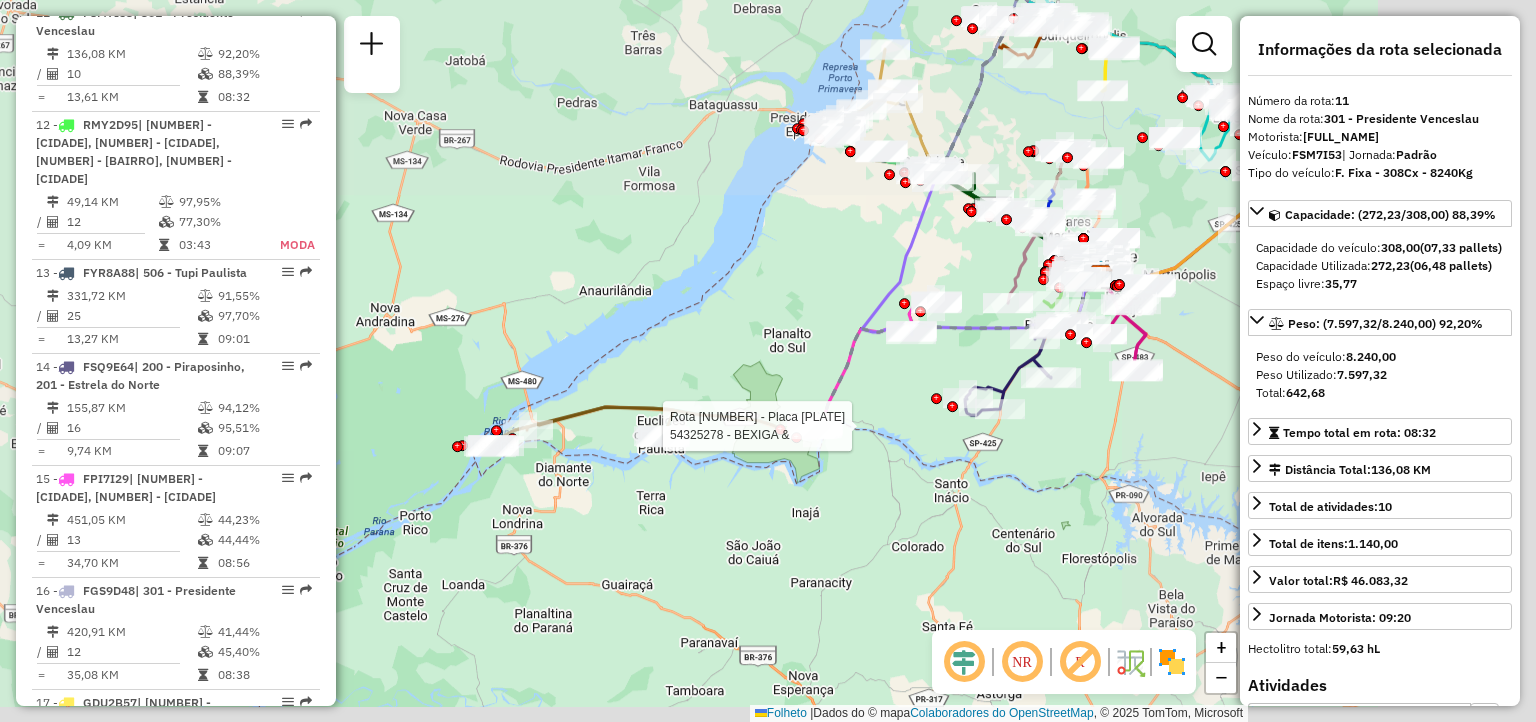 click on "Rota [NUMBER] - Placa [PLATE]  [NUMBER] - [COMPANY_NAME] & Janela de atendimento Grade de atendimento Capacidade Transportadoras Veículos Cliente Pedidos  Rotas Selecione os dias de semana para filtrar as janelas de atendimento  Seg   Ter   Qua   Qui   Sex   Sáb   Dom  Informe o período da janela de atendimento: De: Até:  Filtrar exatamente a janela do cliente  Considerar janela de atendimento padrão  Selecione os dias de semana para filtrar as grades de atendimento  Seg   Ter   Qua   Qui   Sex   Sáb   Dom   Considerar clientes sem dia de atendimento cadastrado  Clientes fora do dia de atendimento selecionado Filtrar as atividades entre os valores definidos abaixo:  Peso mínimo:   Peso máximo:   Cubagem mínima:   Cubagem máxima:   De:   Até:  Filtrar as atividades entre o tempo de atendimento definido abaixo:  De:   Até:   Considerar capacidade total dos clientes não roteirizados Transportadora: Selecione um ou mais itens Tipo de veículo: Selecione um ou mais itens Veículo: Selecione um ou mais itens Nome: +" 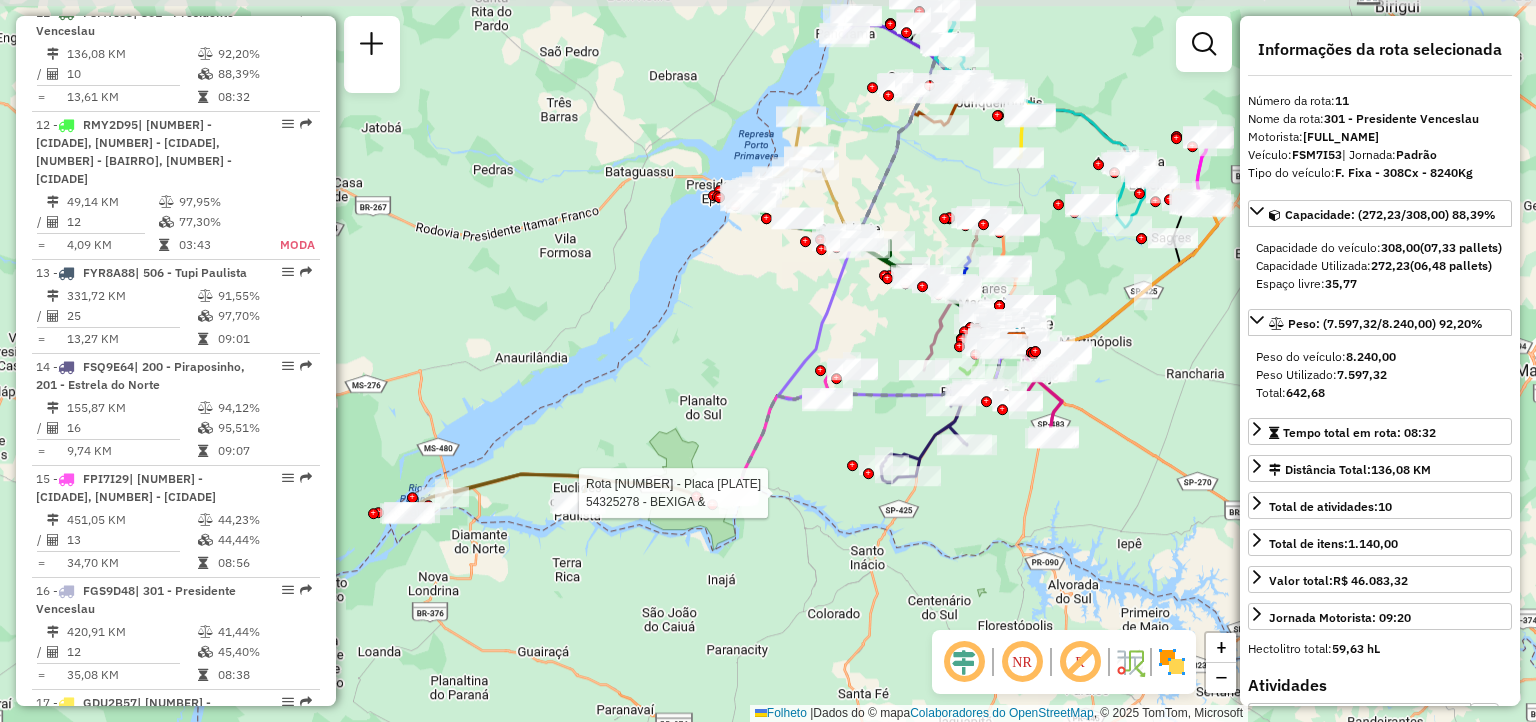 drag, startPoint x: 908, startPoint y: 394, endPoint x: 824, endPoint y: 462, distance: 108.07405 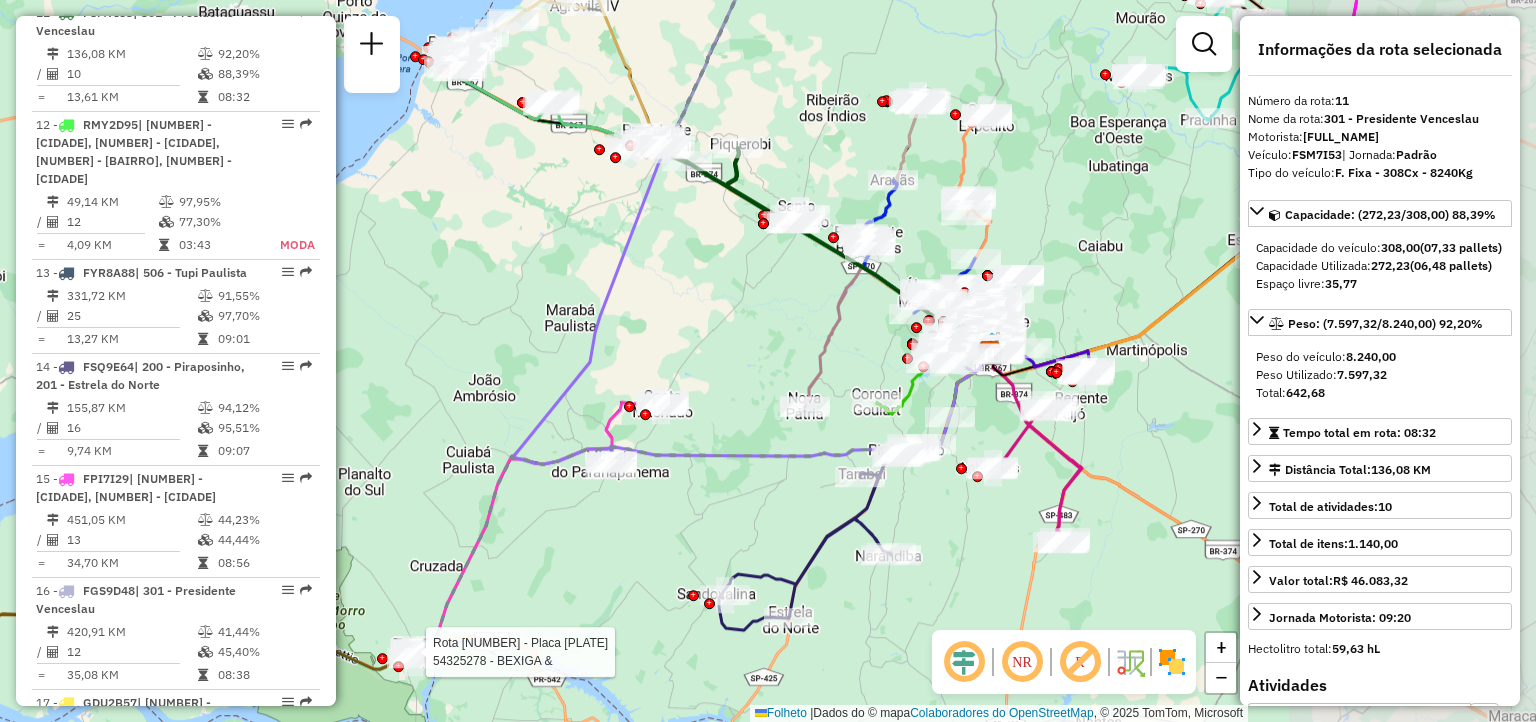drag, startPoint x: 1076, startPoint y: 290, endPoint x: 751, endPoint y: 320, distance: 326.38168 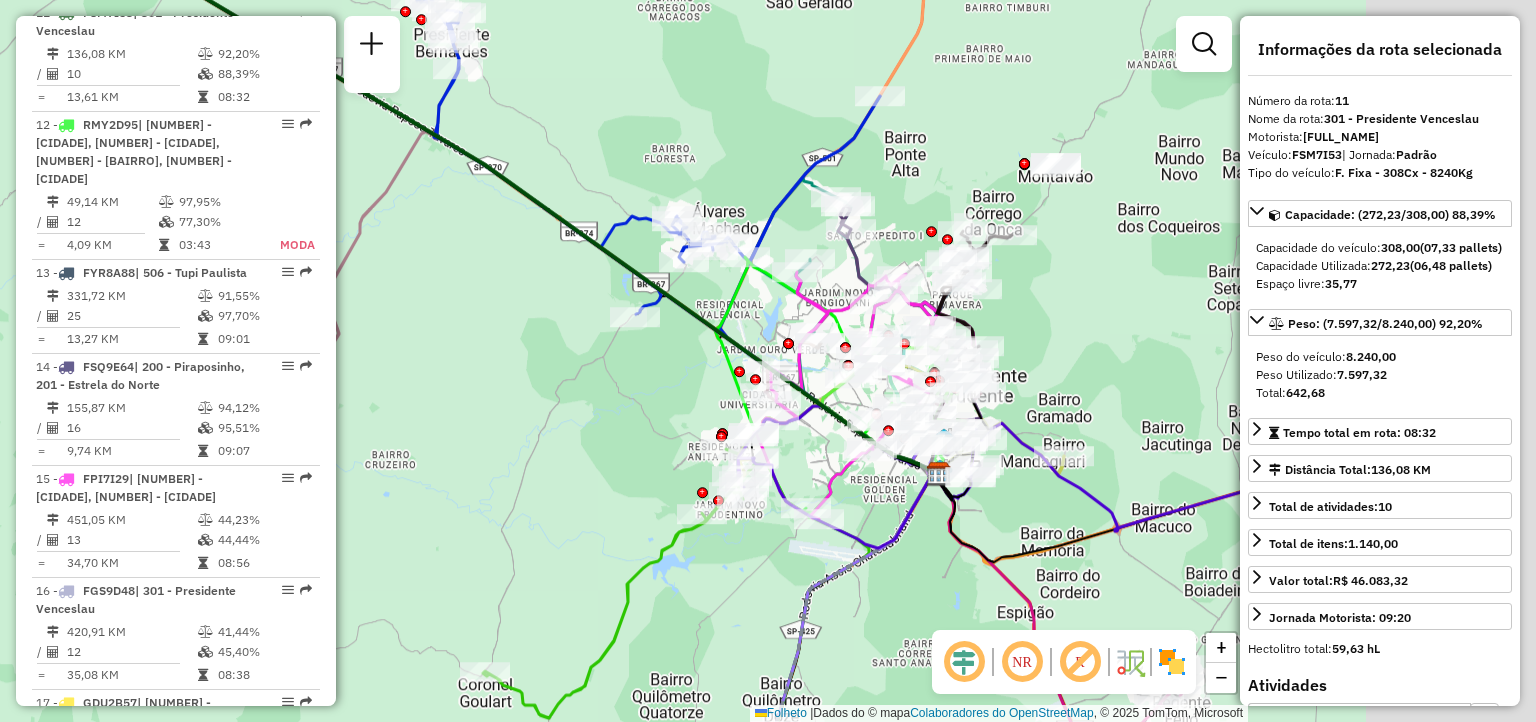 drag, startPoint x: 840, startPoint y: 360, endPoint x: 626, endPoint y: 385, distance: 215.45534 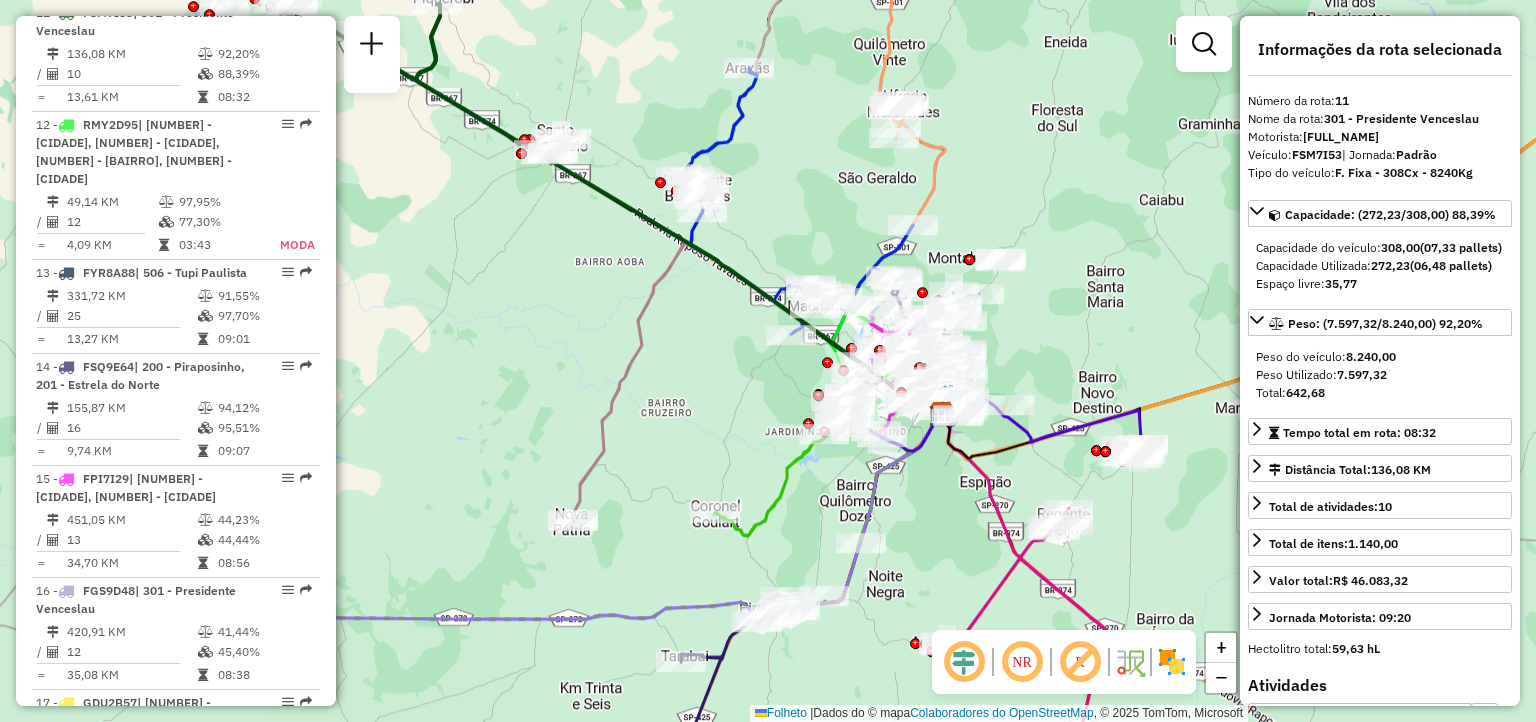 drag, startPoint x: 520, startPoint y: 461, endPoint x: 700, endPoint y: 425, distance: 183.5647 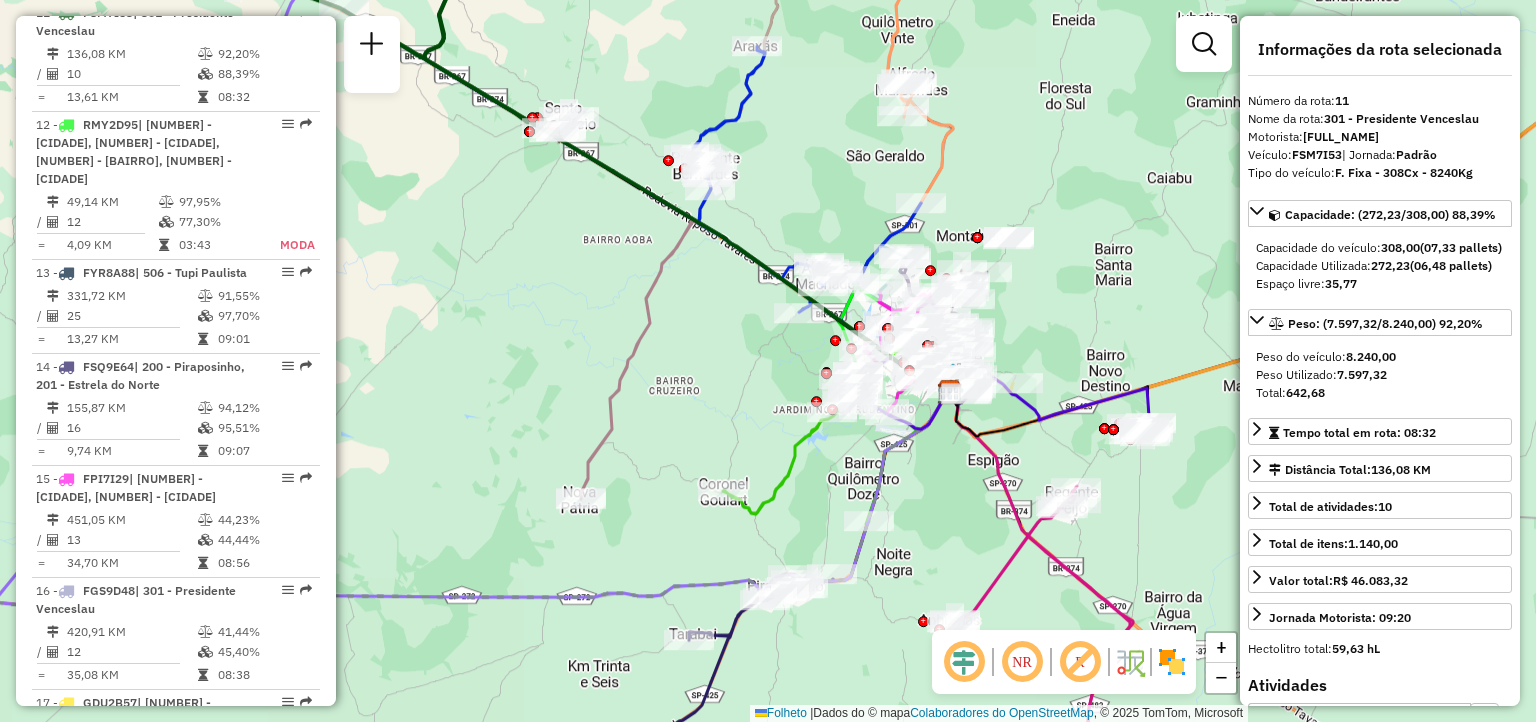 drag, startPoint x: 657, startPoint y: 437, endPoint x: 715, endPoint y: 357, distance: 98.81296 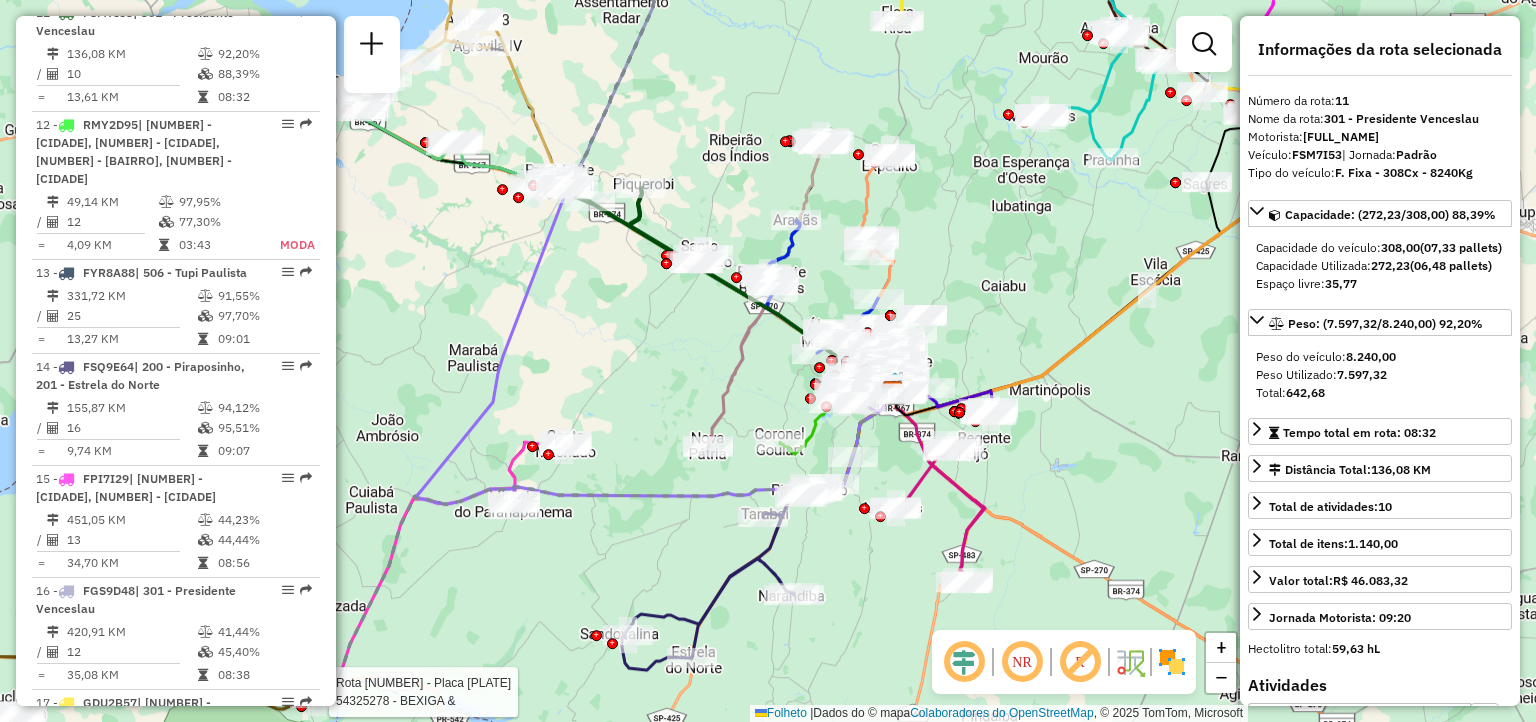 drag, startPoint x: 617, startPoint y: 504, endPoint x: 657, endPoint y: 501, distance: 40.112343 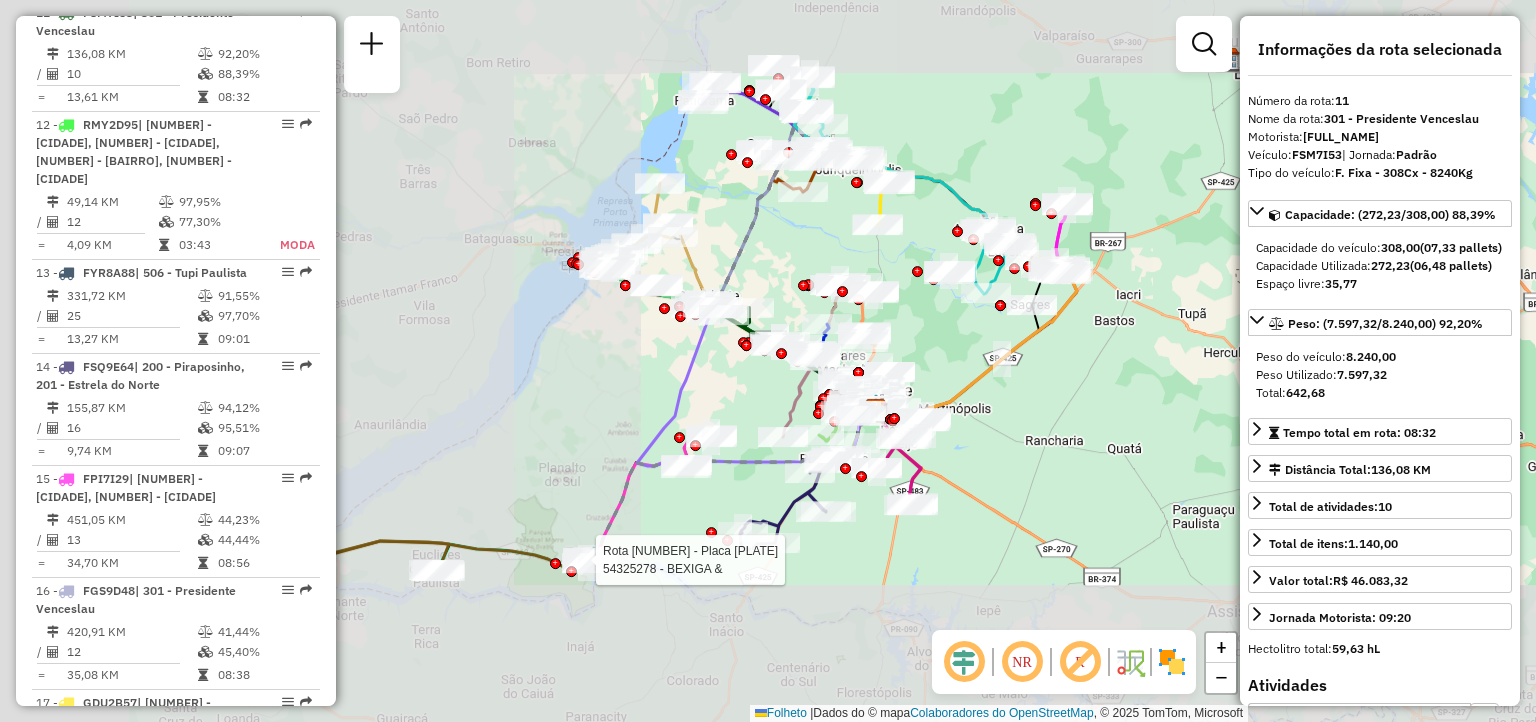 drag, startPoint x: 560, startPoint y: 542, endPoint x: 864, endPoint y: 449, distance: 317.90723 